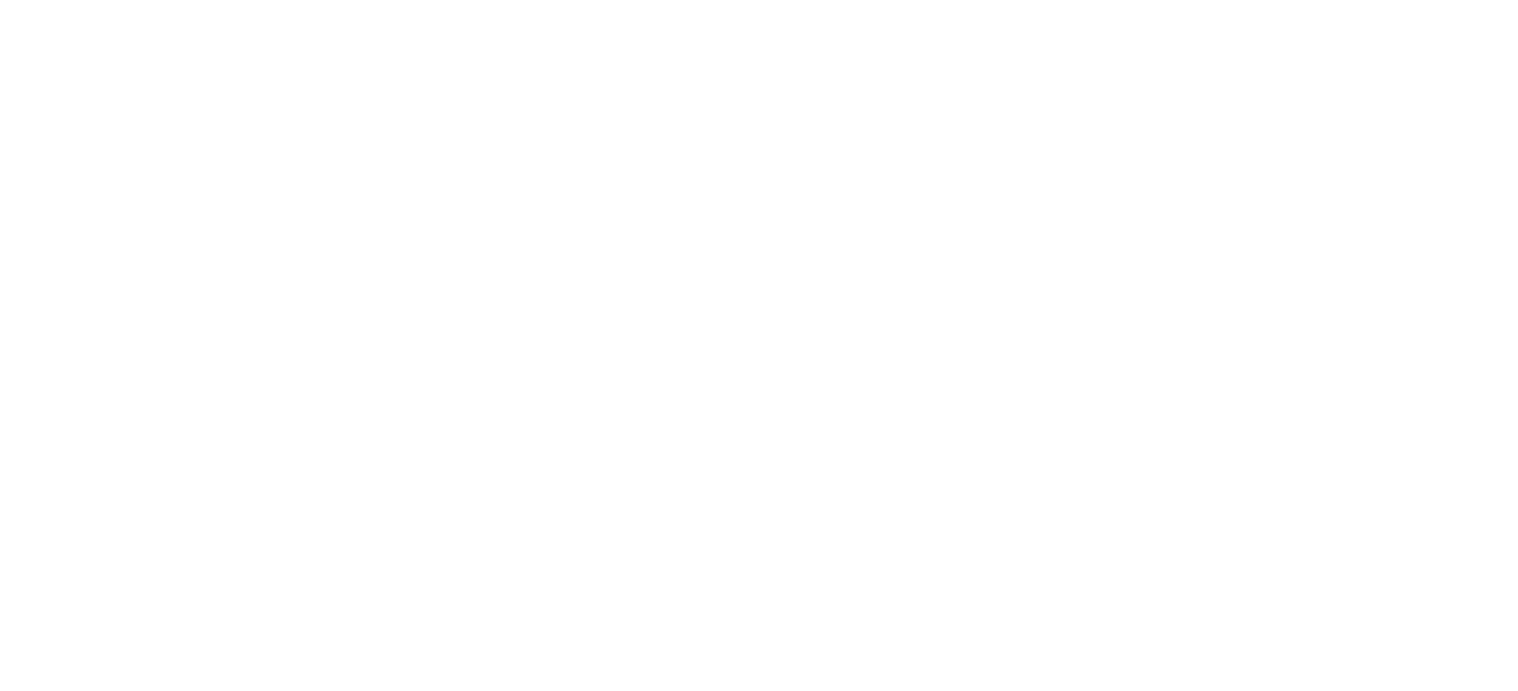 scroll, scrollTop: 0, scrollLeft: 0, axis: both 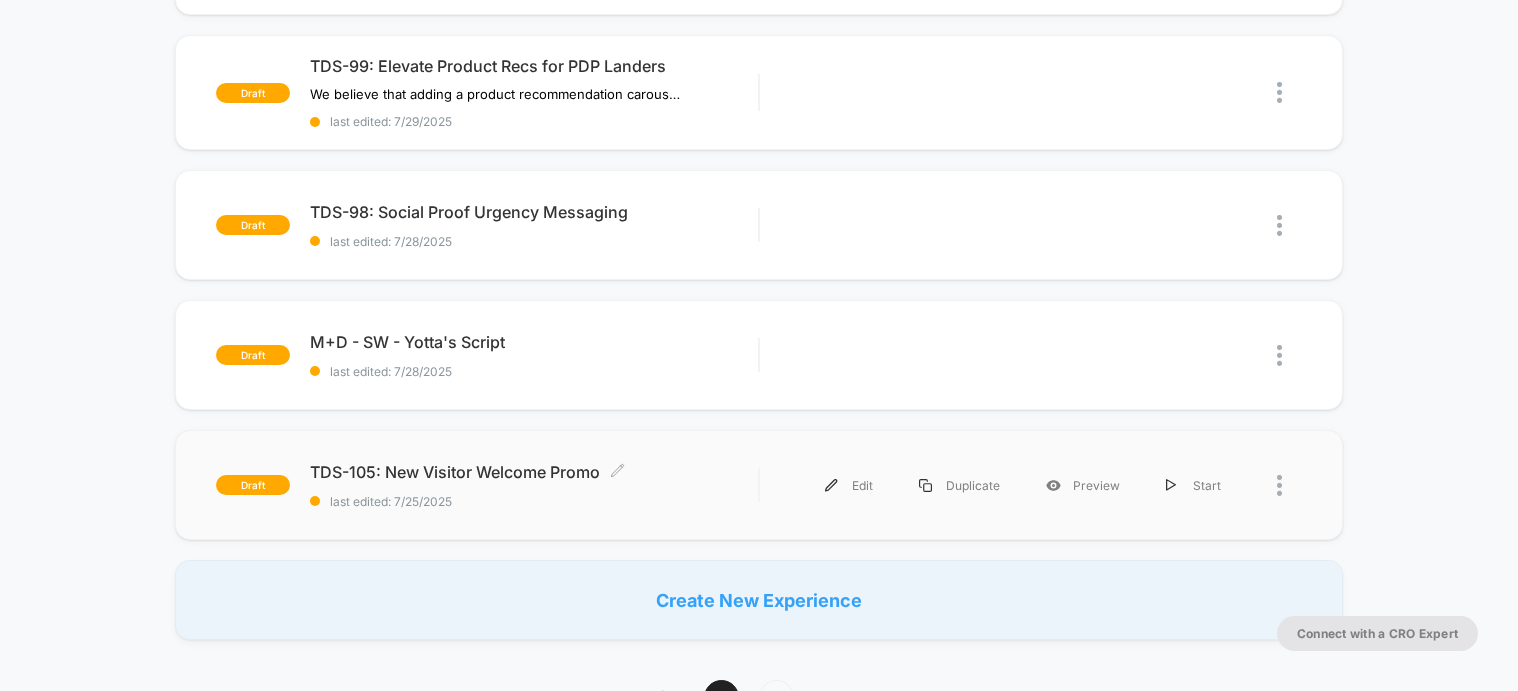click on "TDS-105: New Visitor Welcome Promo Click to edit experience details" at bounding box center (534, 472) 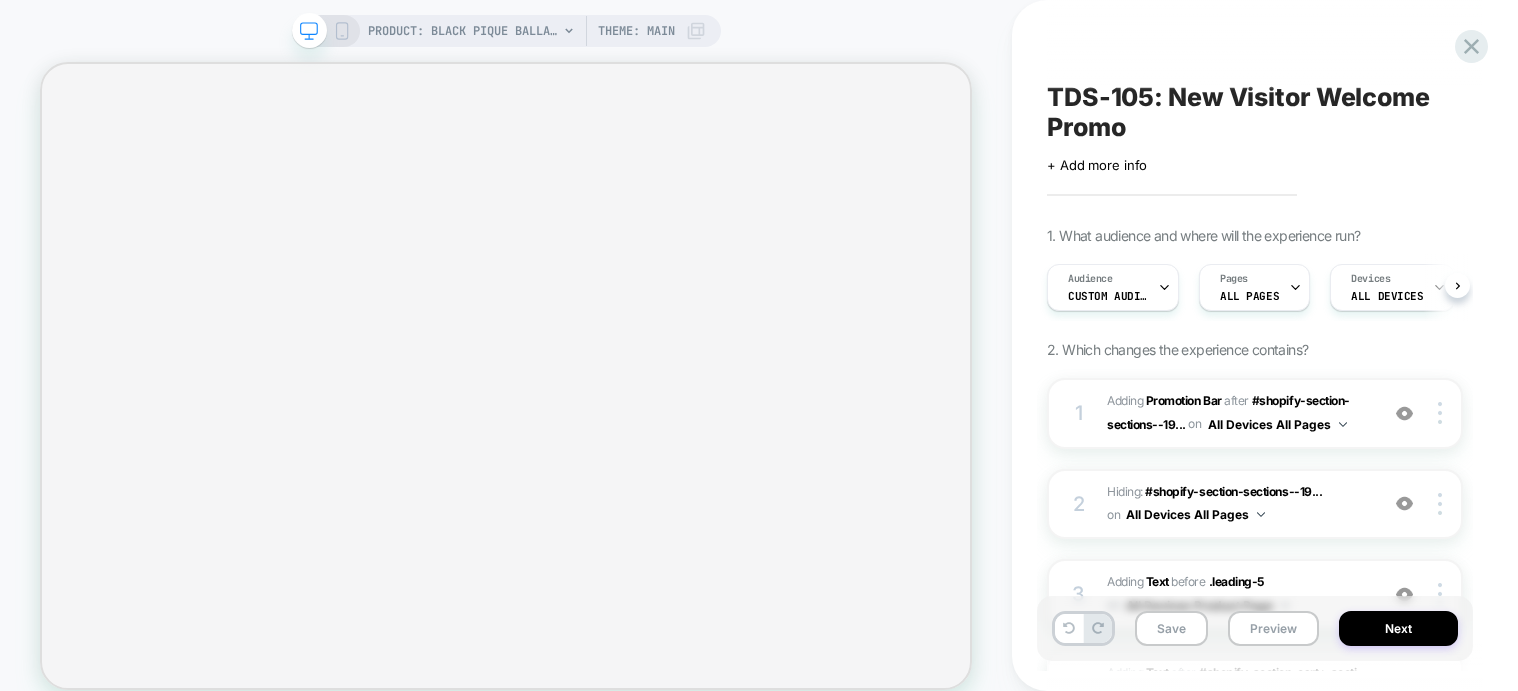 scroll, scrollTop: 0, scrollLeft: 1, axis: horizontal 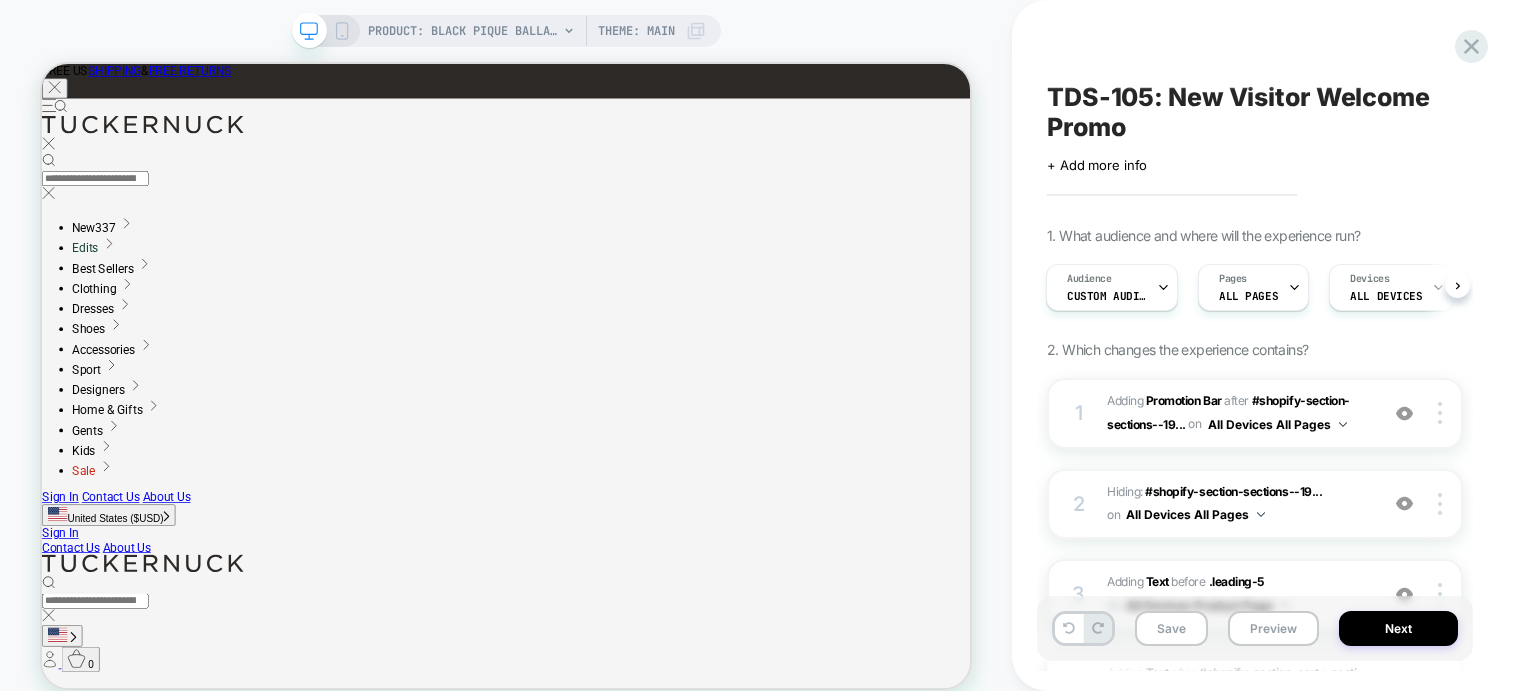 click on "PRODUCT: [PRODUCT] PRODUCT: [PRODUCT] Theme: MAIN" at bounding box center (506, 360) 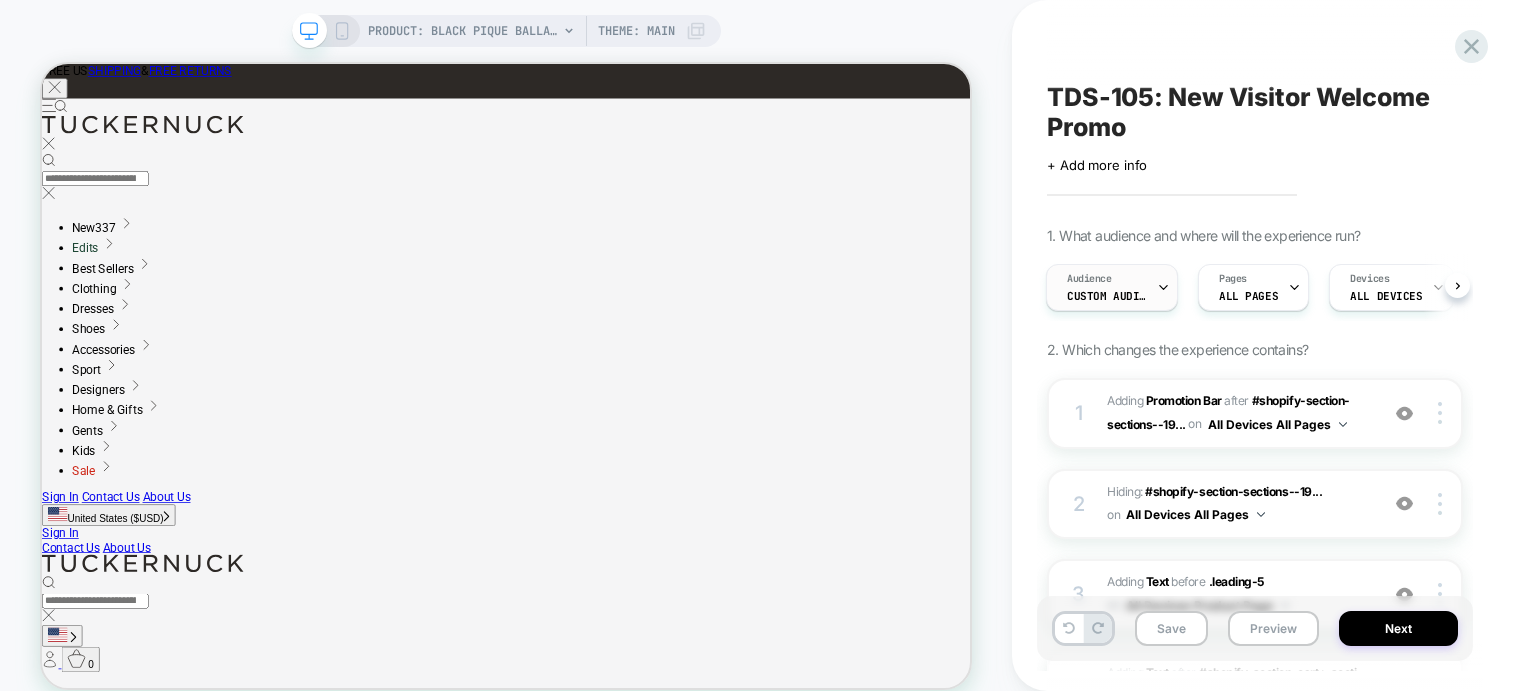 click at bounding box center [1163, 287] 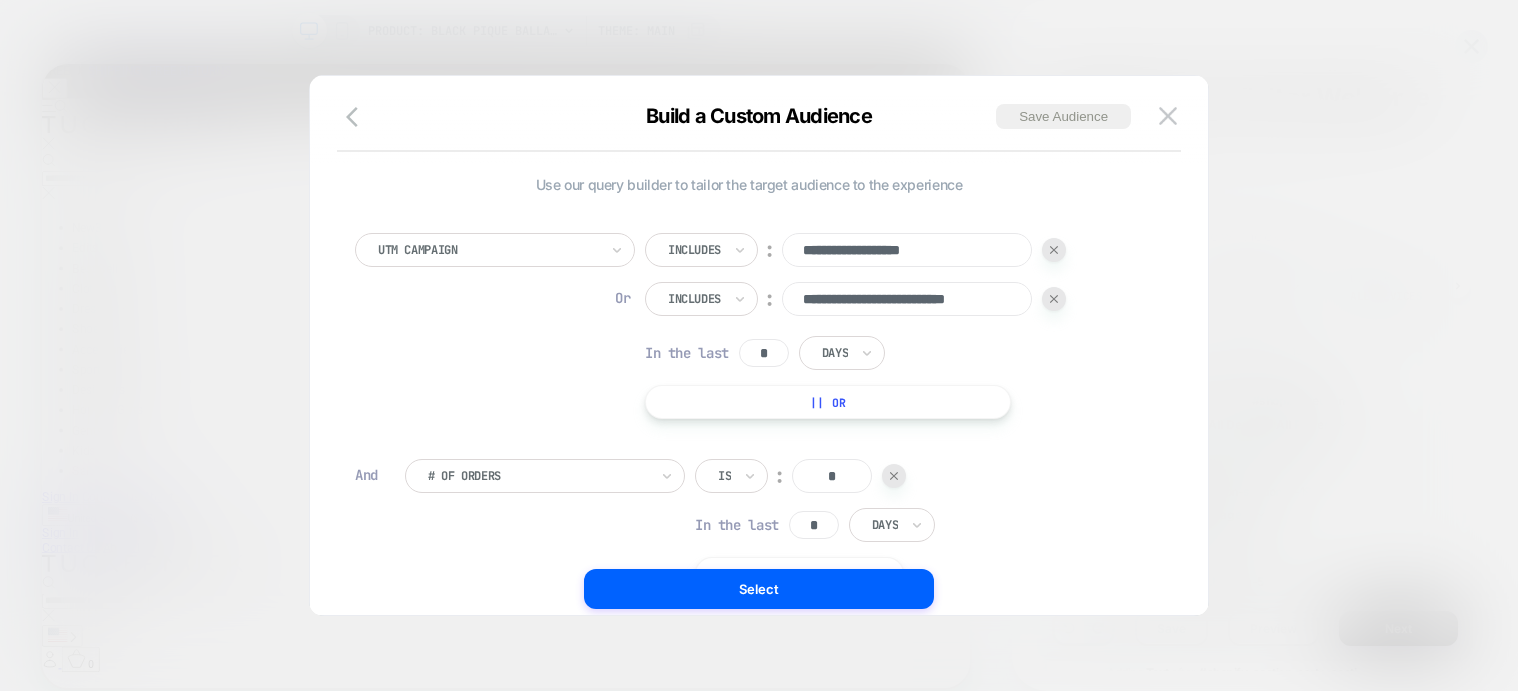 scroll, scrollTop: 0, scrollLeft: 27, axis: horizontal 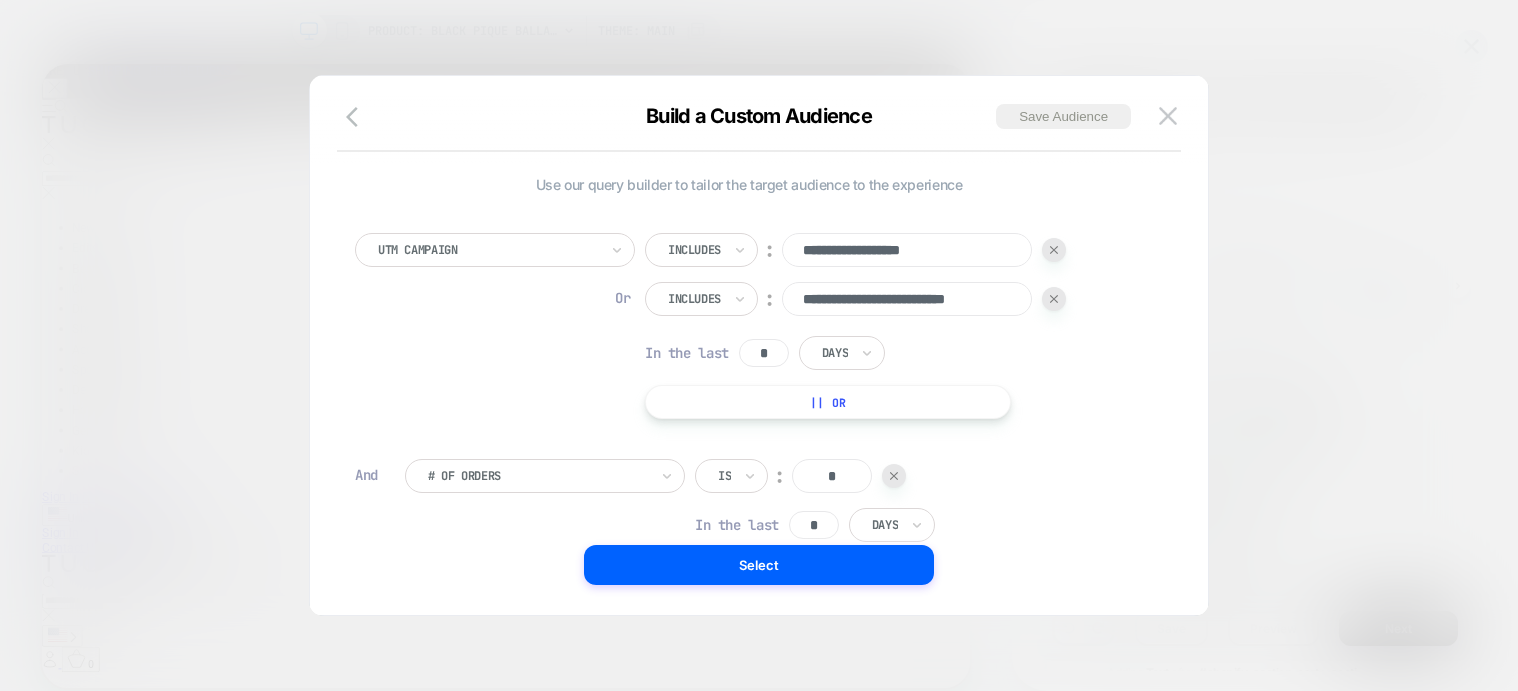 click at bounding box center (759, 345) 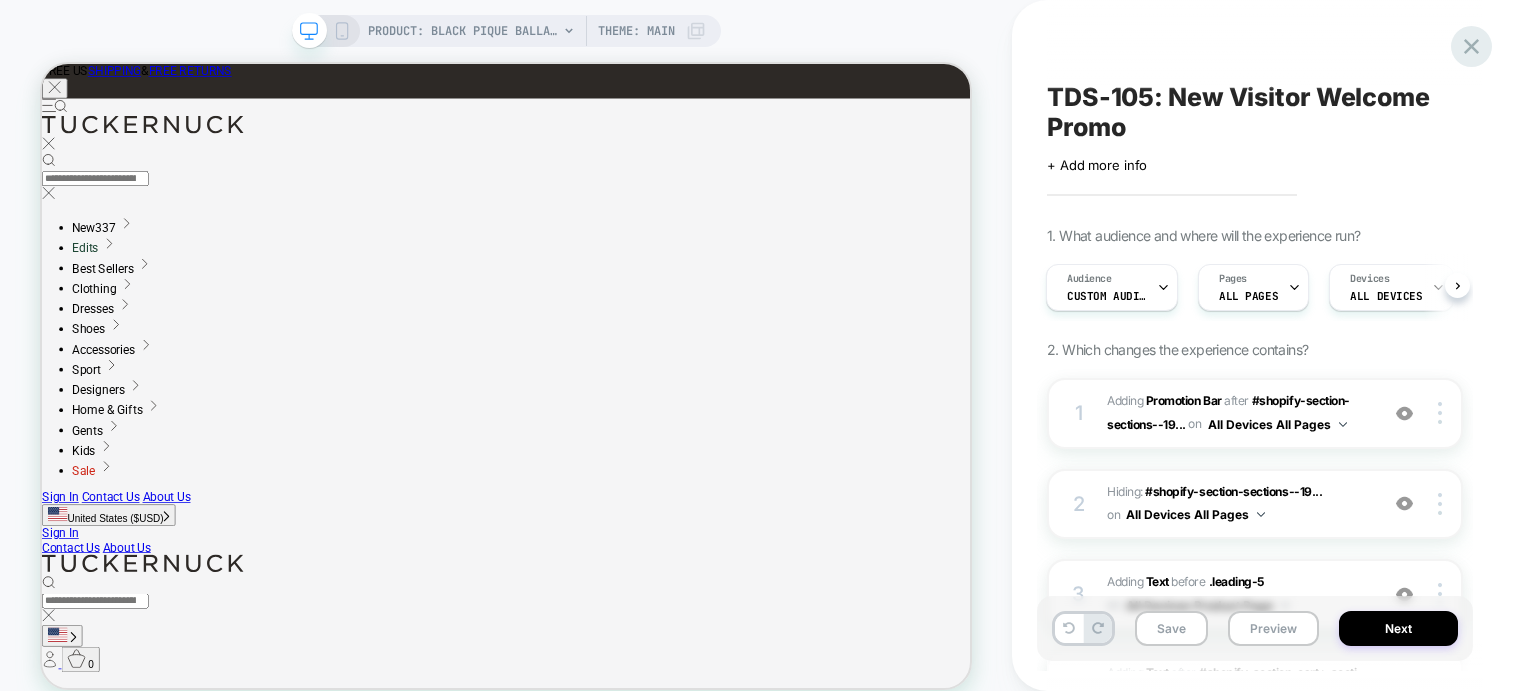 click 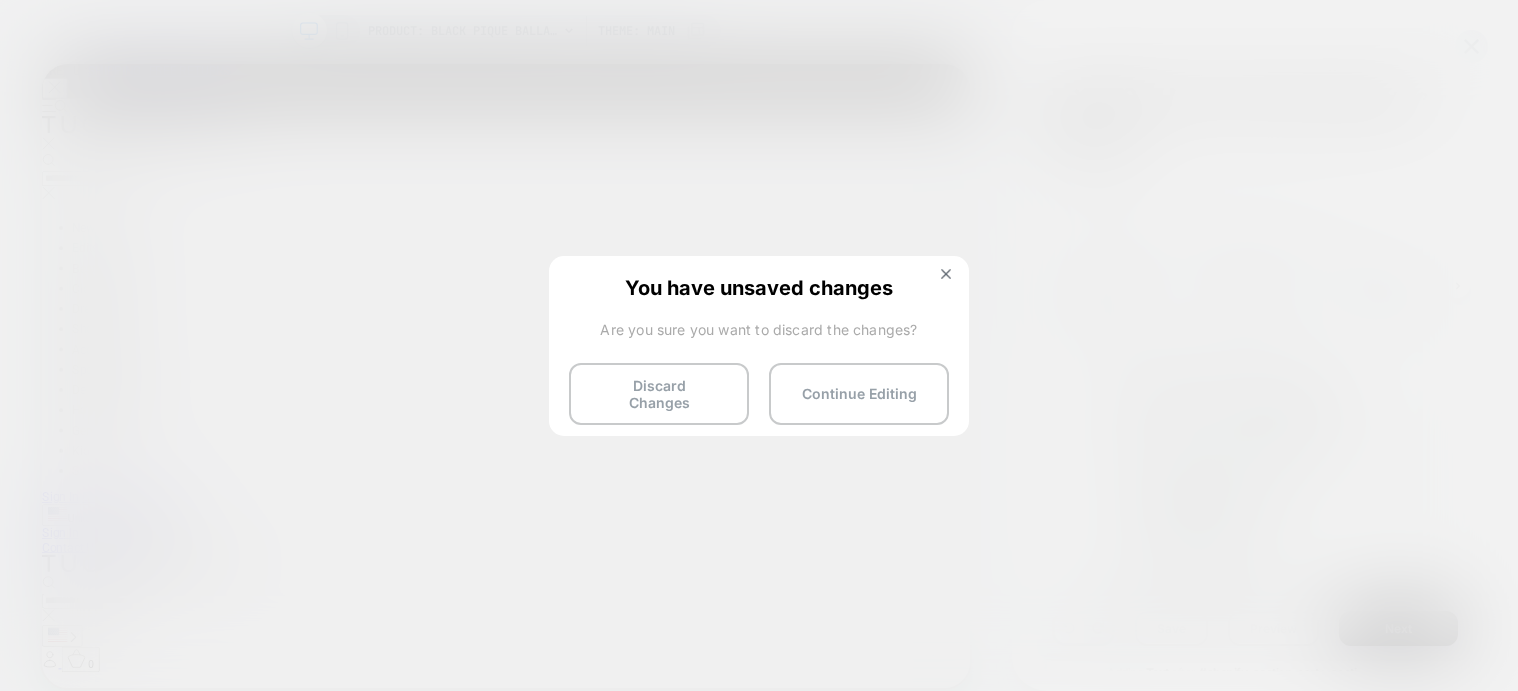 click on "You have unsaved changes Are you sure you want to discard the changes? Discard Changes Continue Editing" at bounding box center [759, 344] 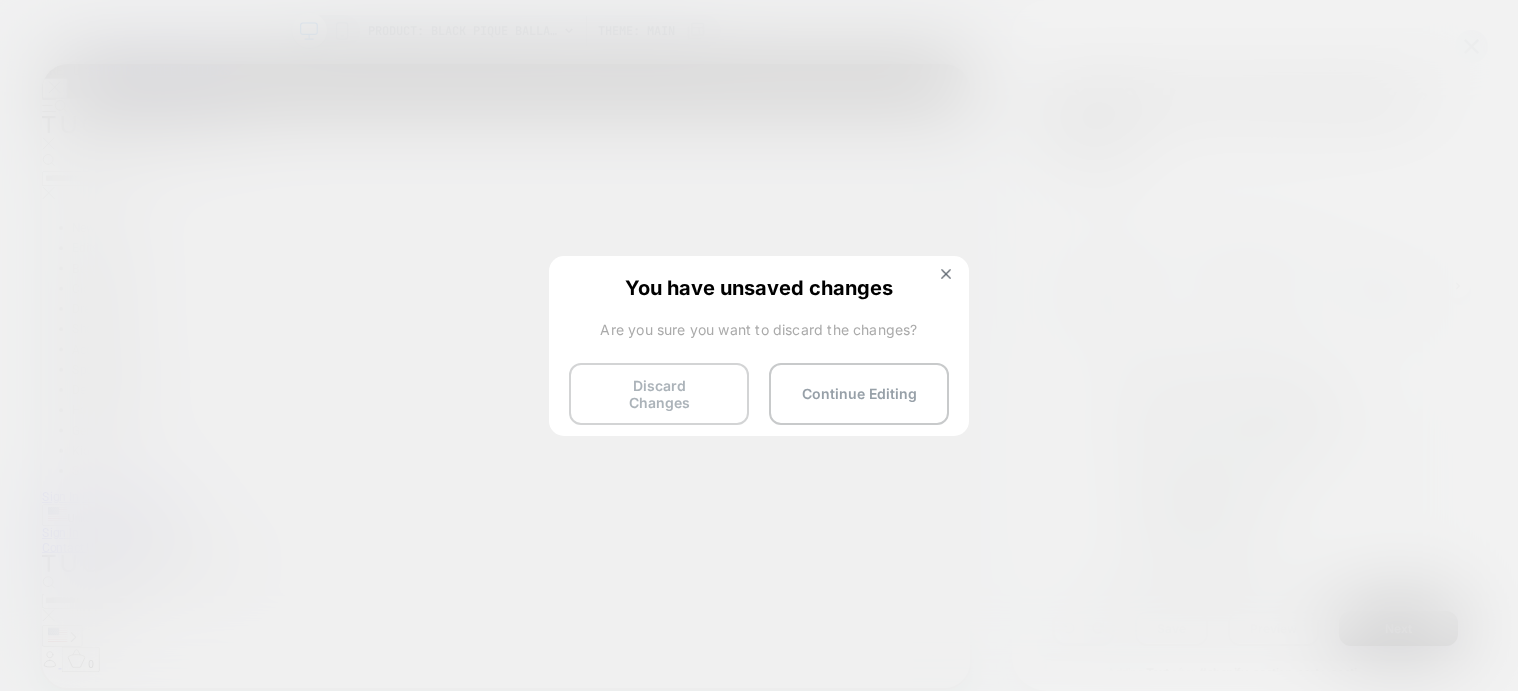 click on "Discard Changes" at bounding box center [659, 394] 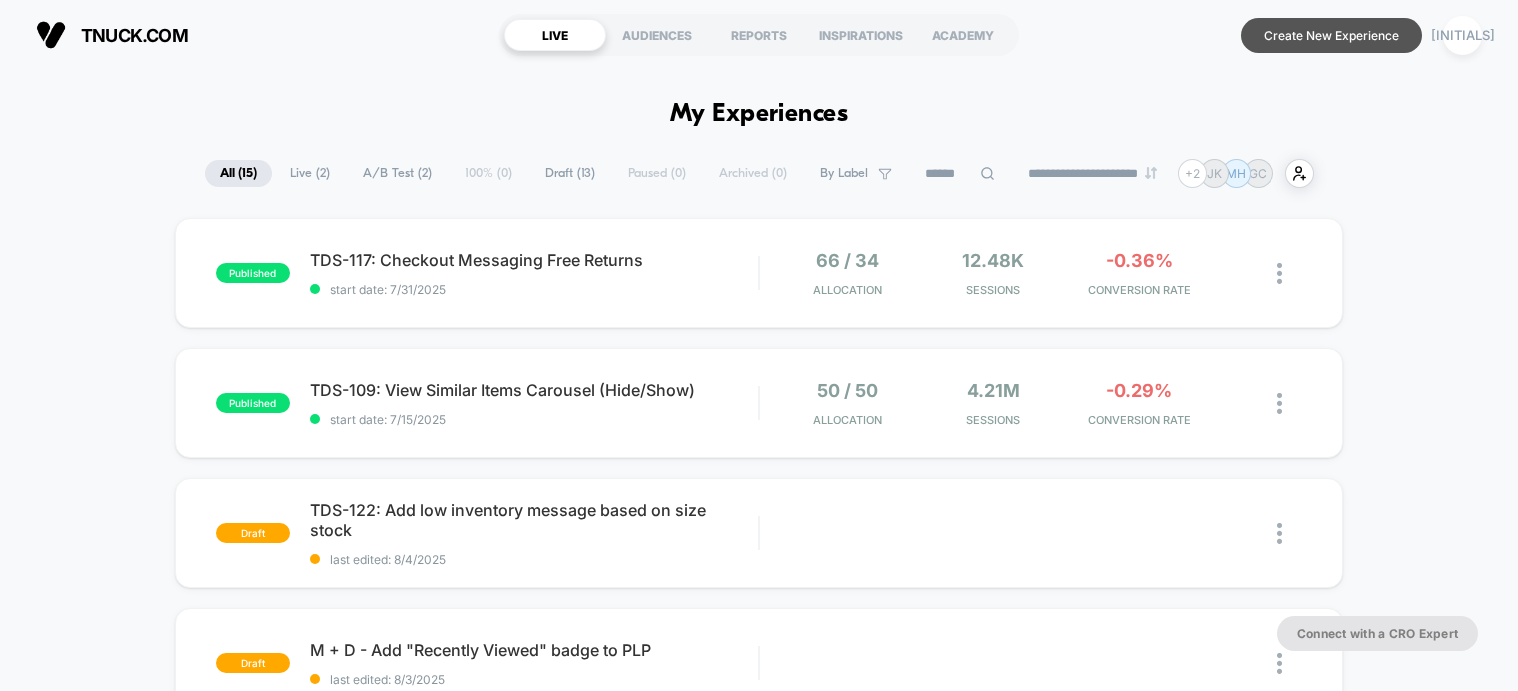 click on "Create New Experience" at bounding box center [1331, 35] 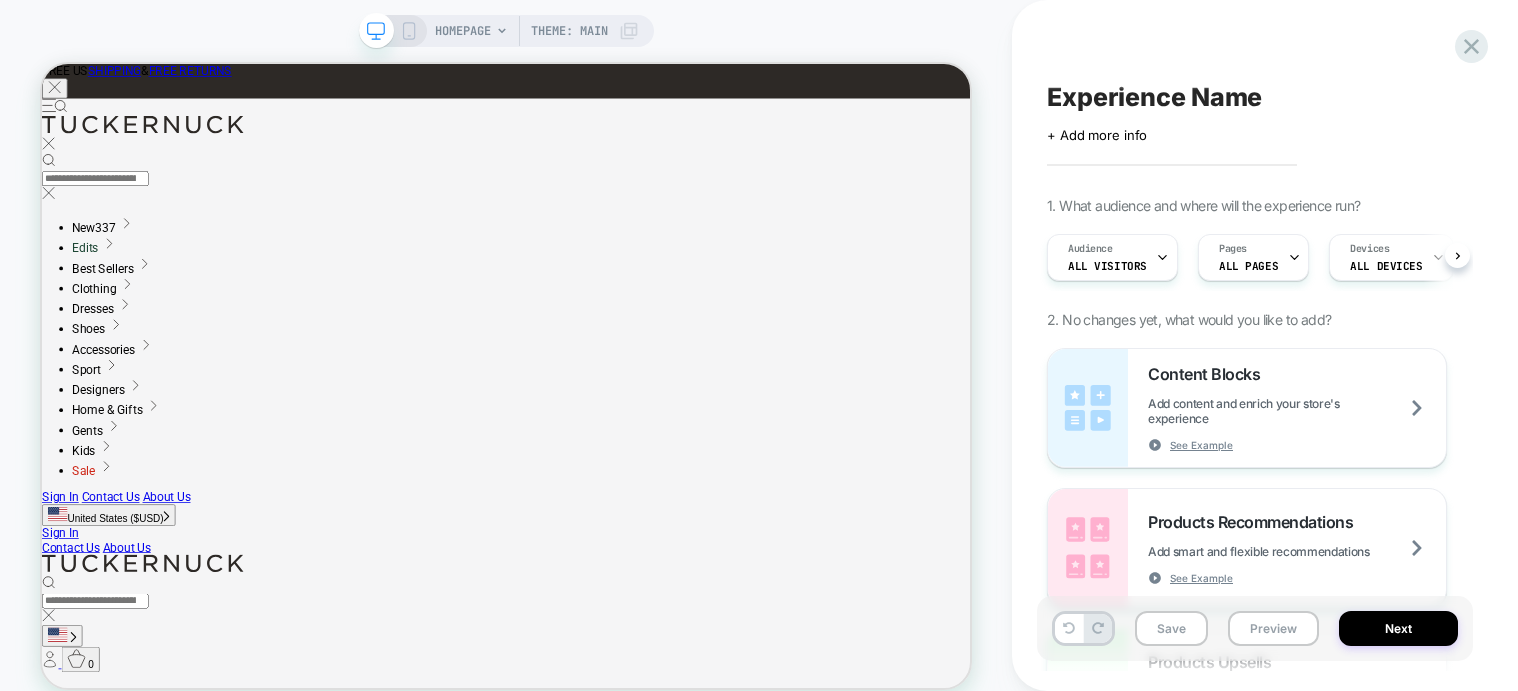 scroll, scrollTop: 0, scrollLeft: 0, axis: both 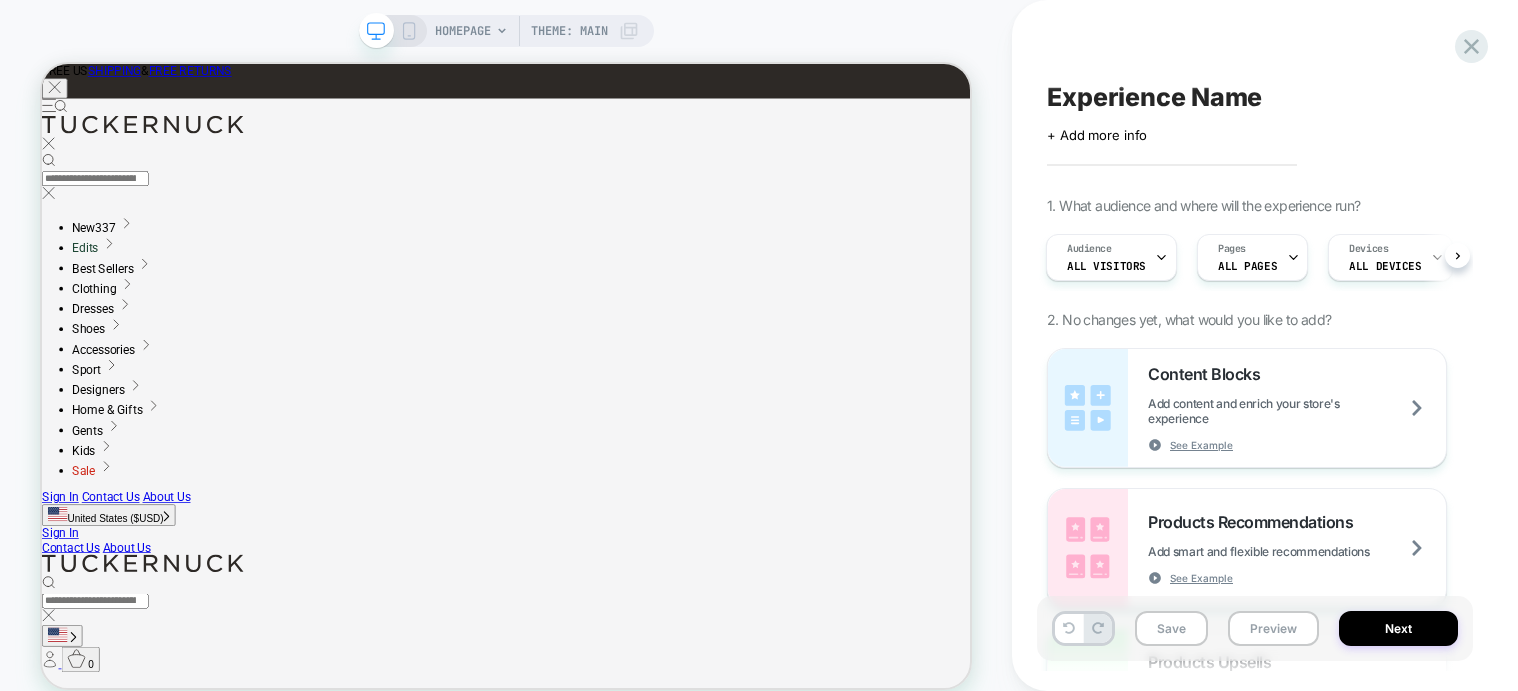 click on "Experience Name" at bounding box center (1255, 97) 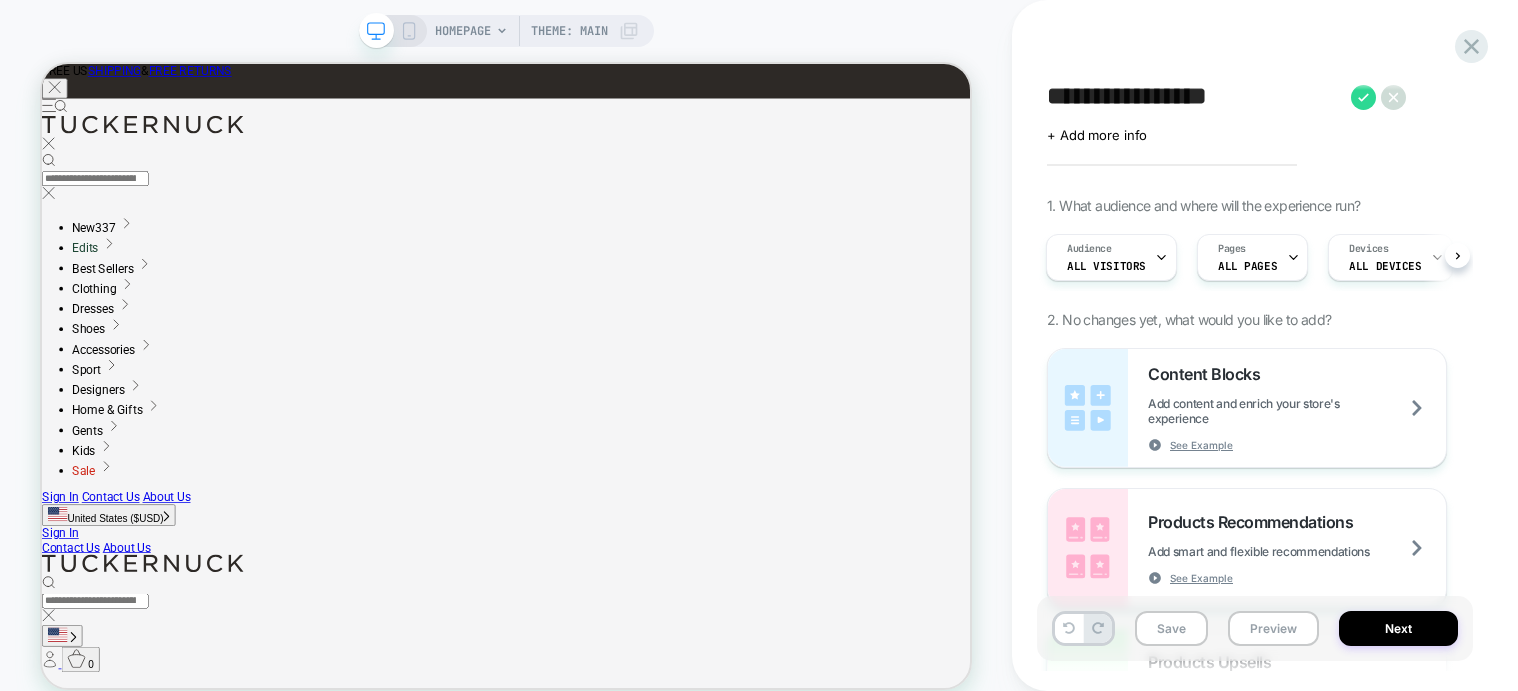 type on "**********" 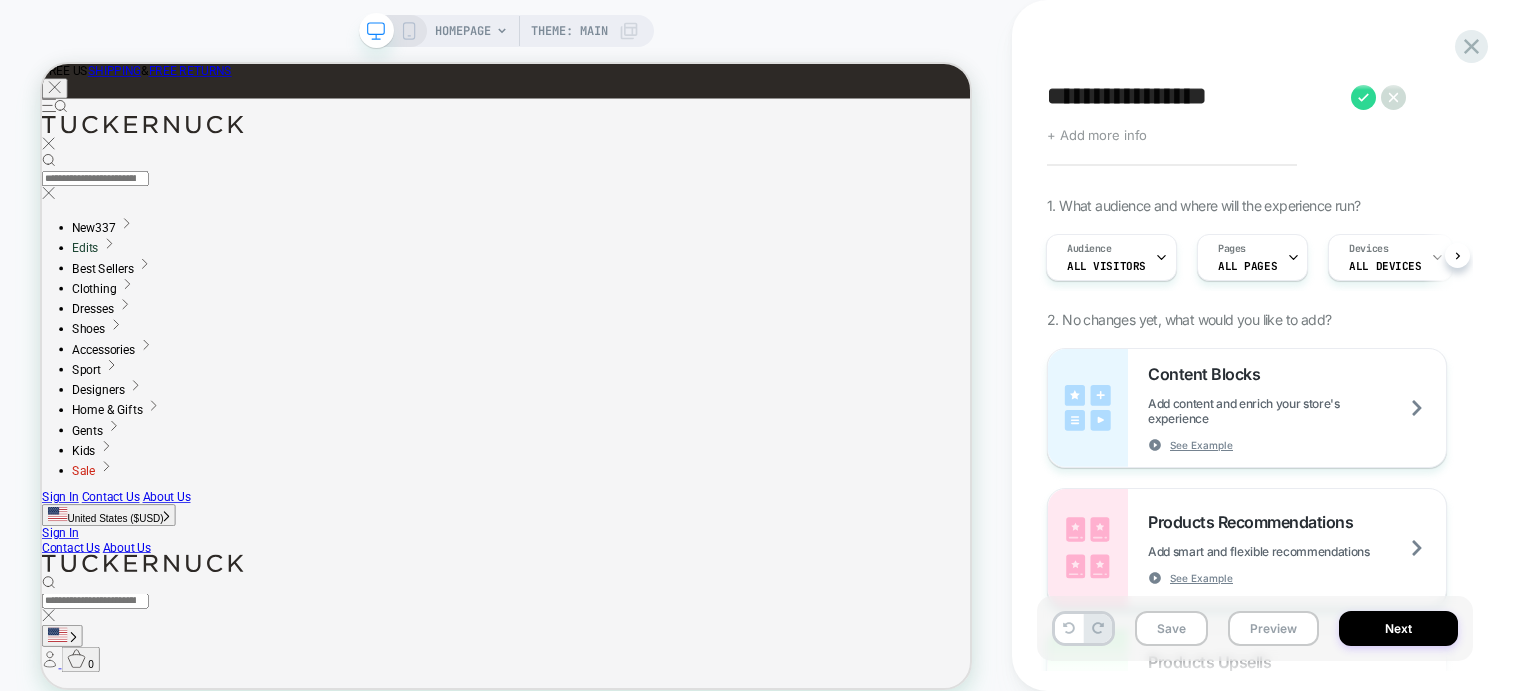 click on "+ Add more info" at bounding box center (1097, 135) 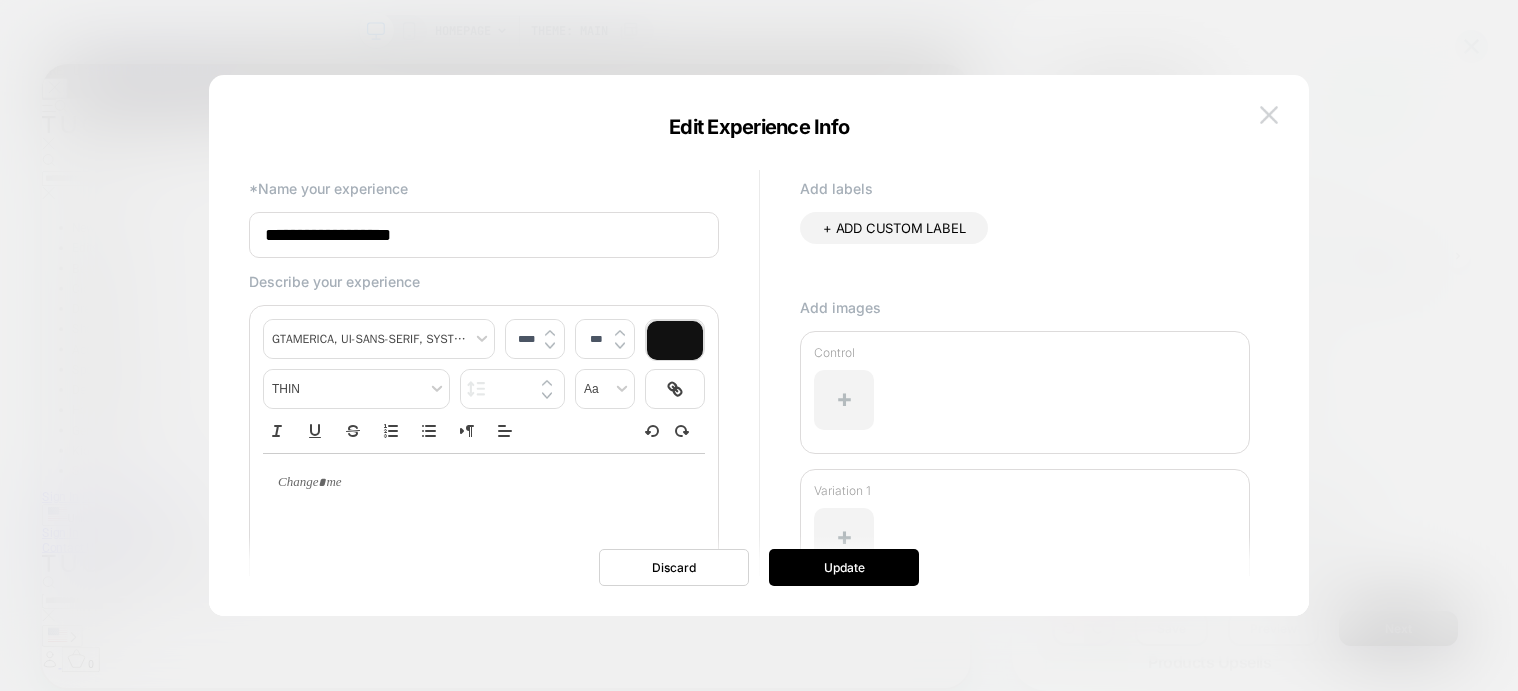 drag, startPoint x: 1285, startPoint y: 82, endPoint x: 1274, endPoint y: 108, distance: 28.231188 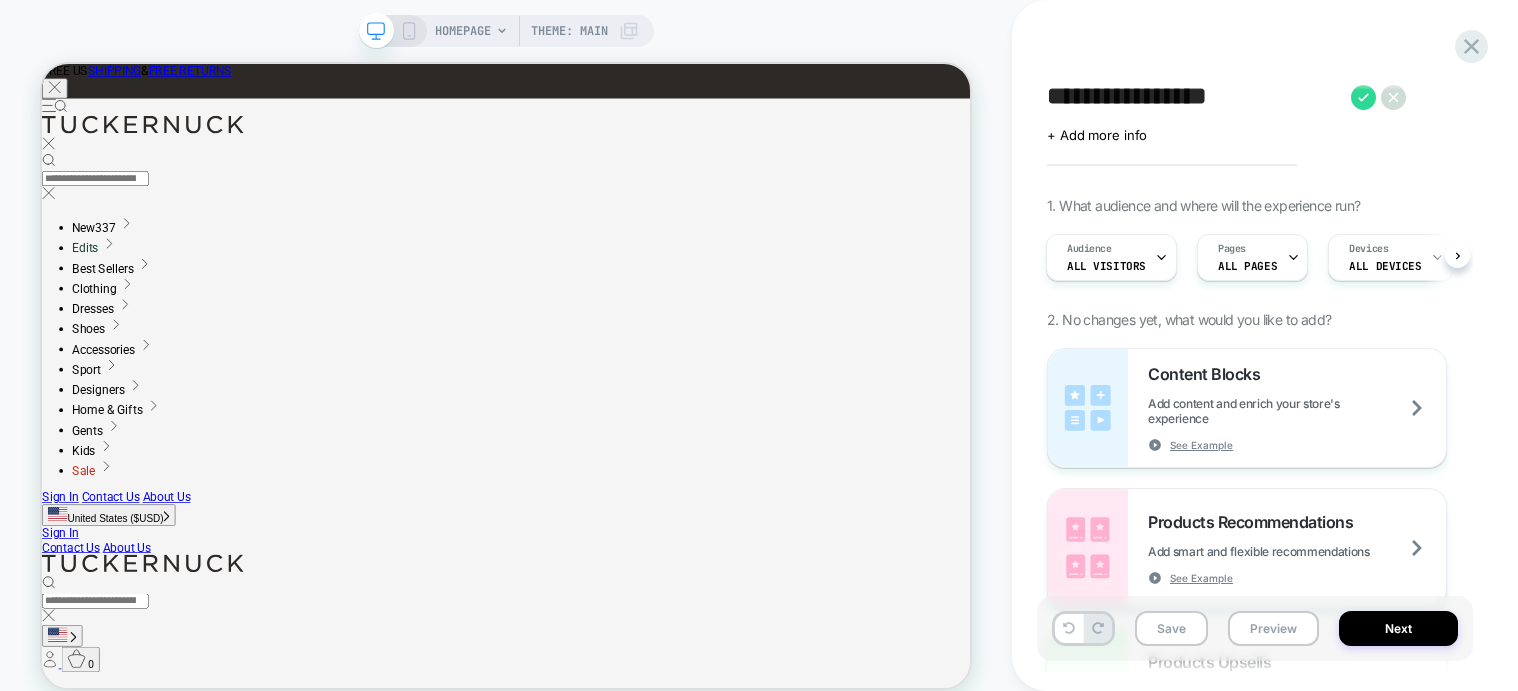 click on "**********" at bounding box center [1255, 345] 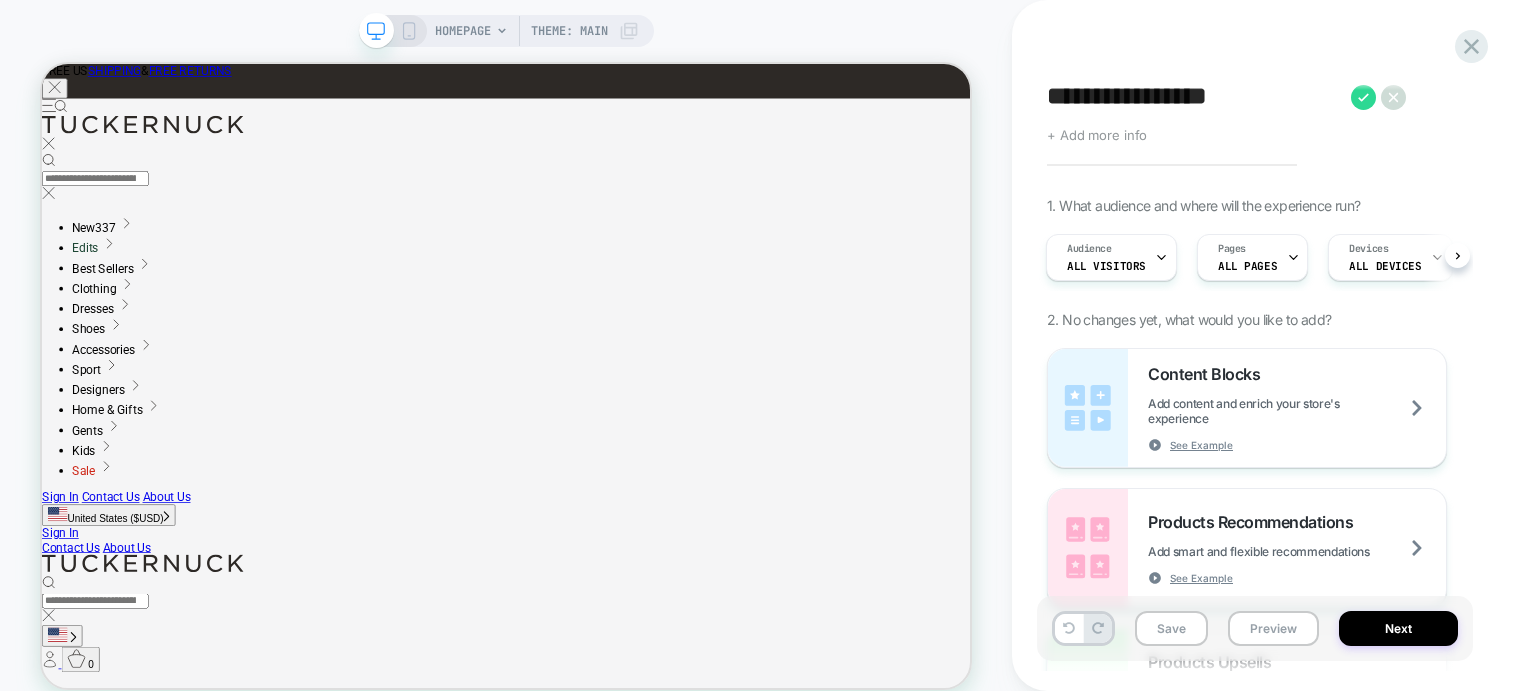 click on "+ Add more info" at bounding box center [1097, 135] 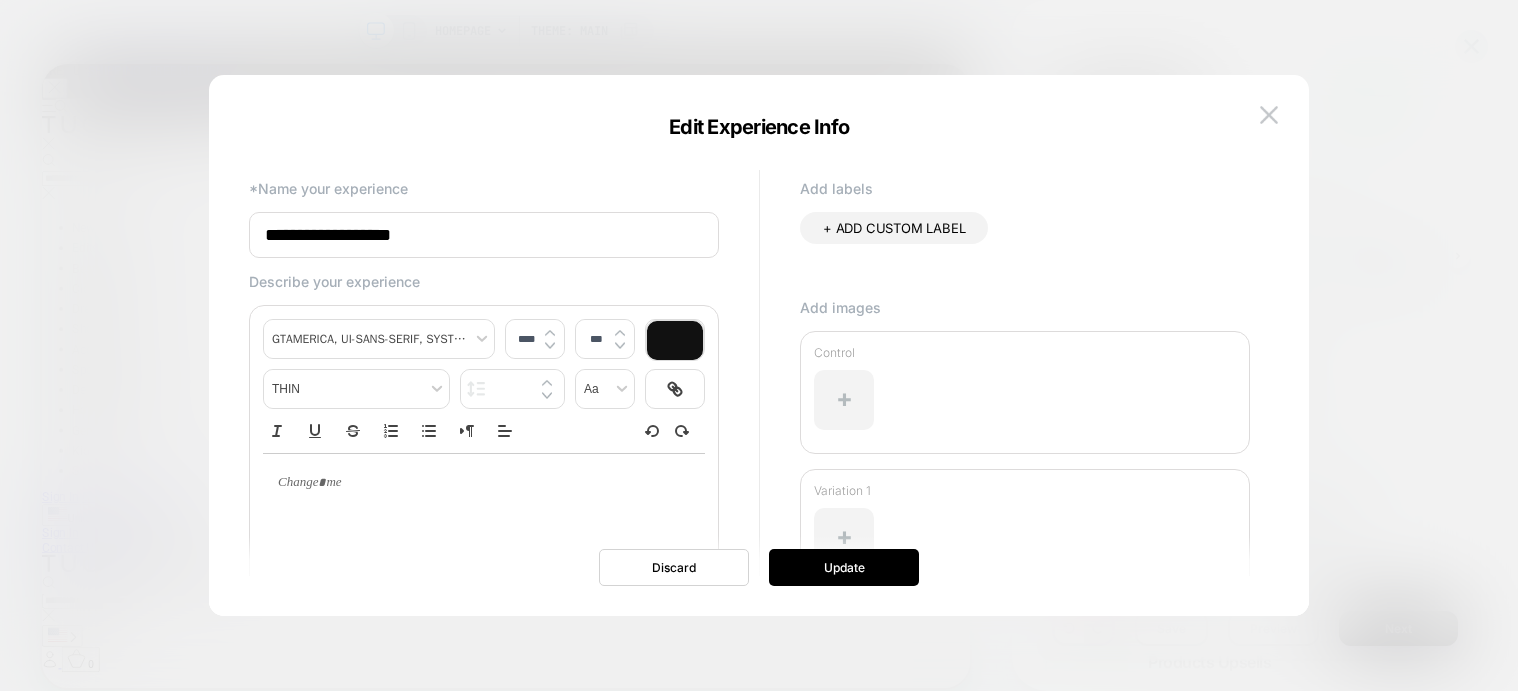 click at bounding box center [759, 345] 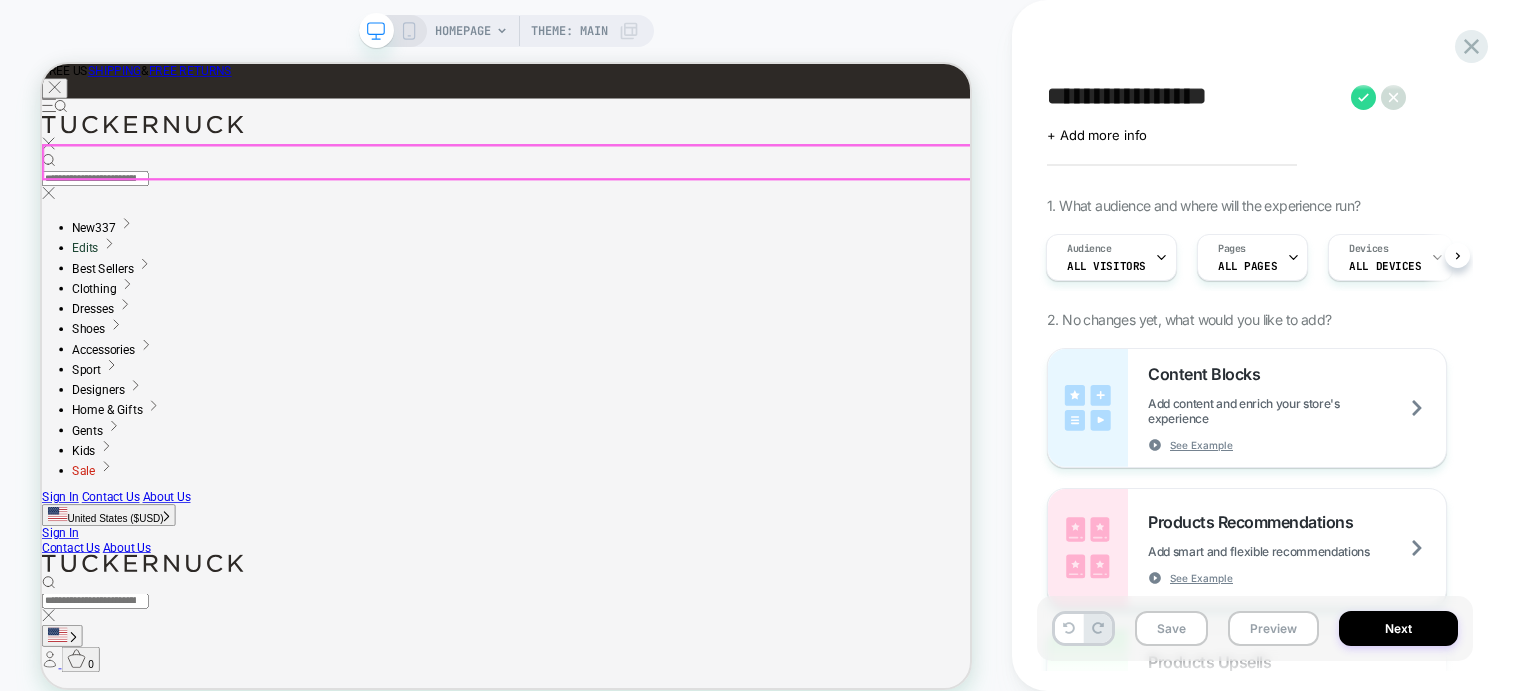 scroll, scrollTop: 3, scrollLeft: 0, axis: vertical 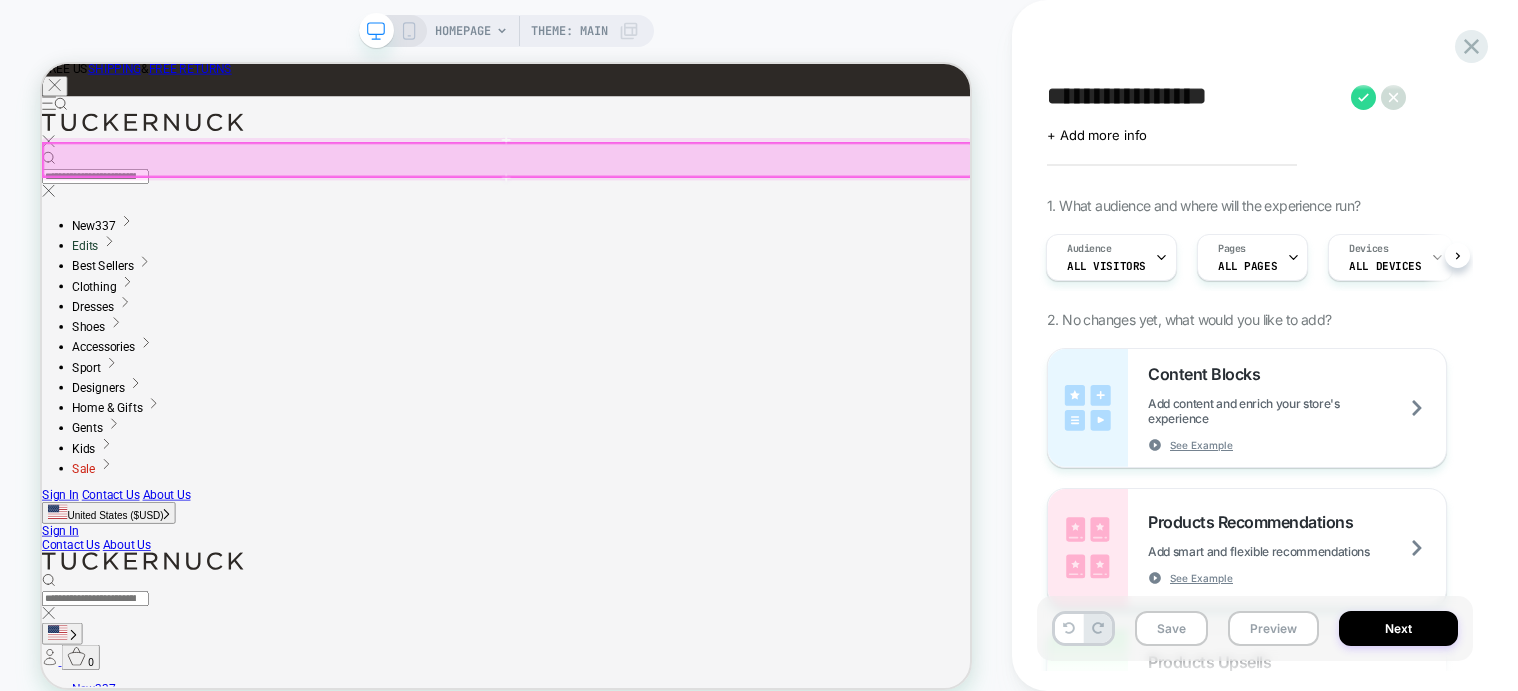 click at bounding box center (663, 192) 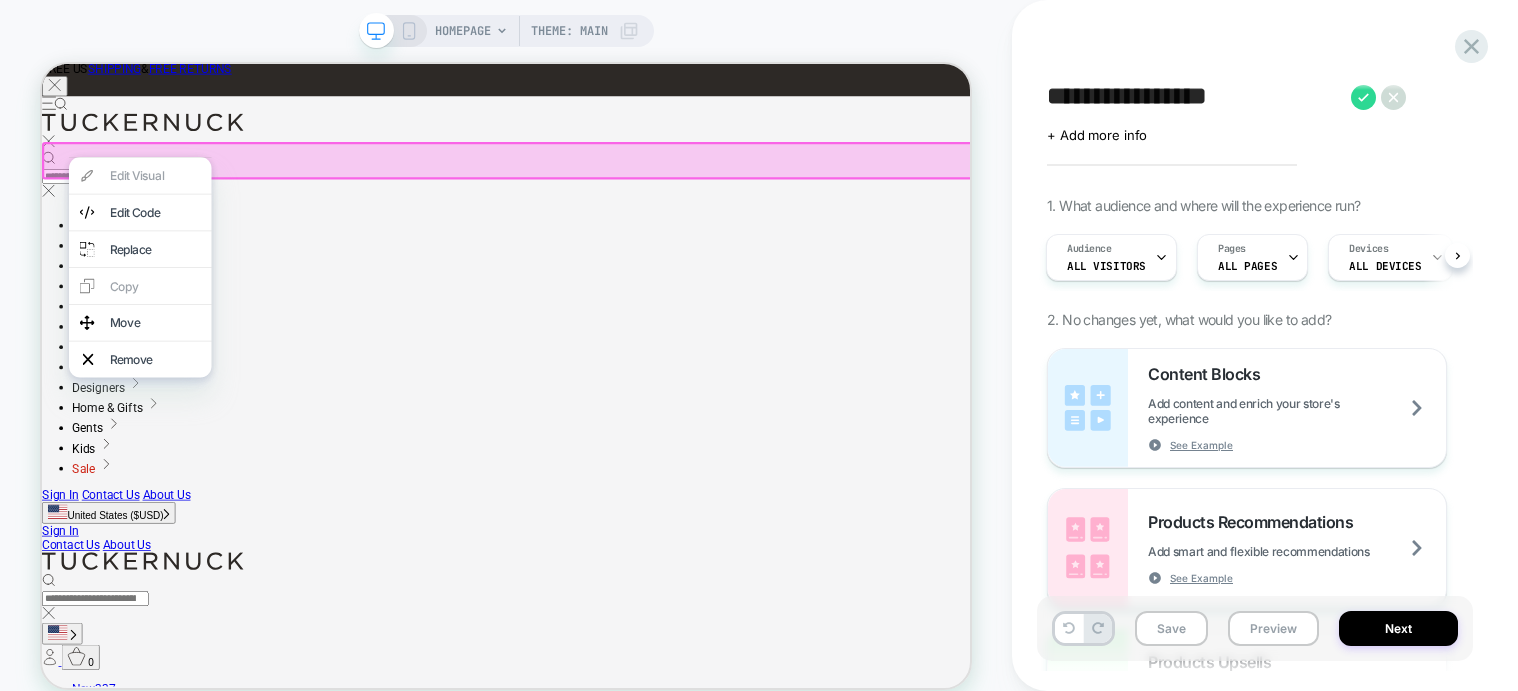 click at bounding box center (173, 188) 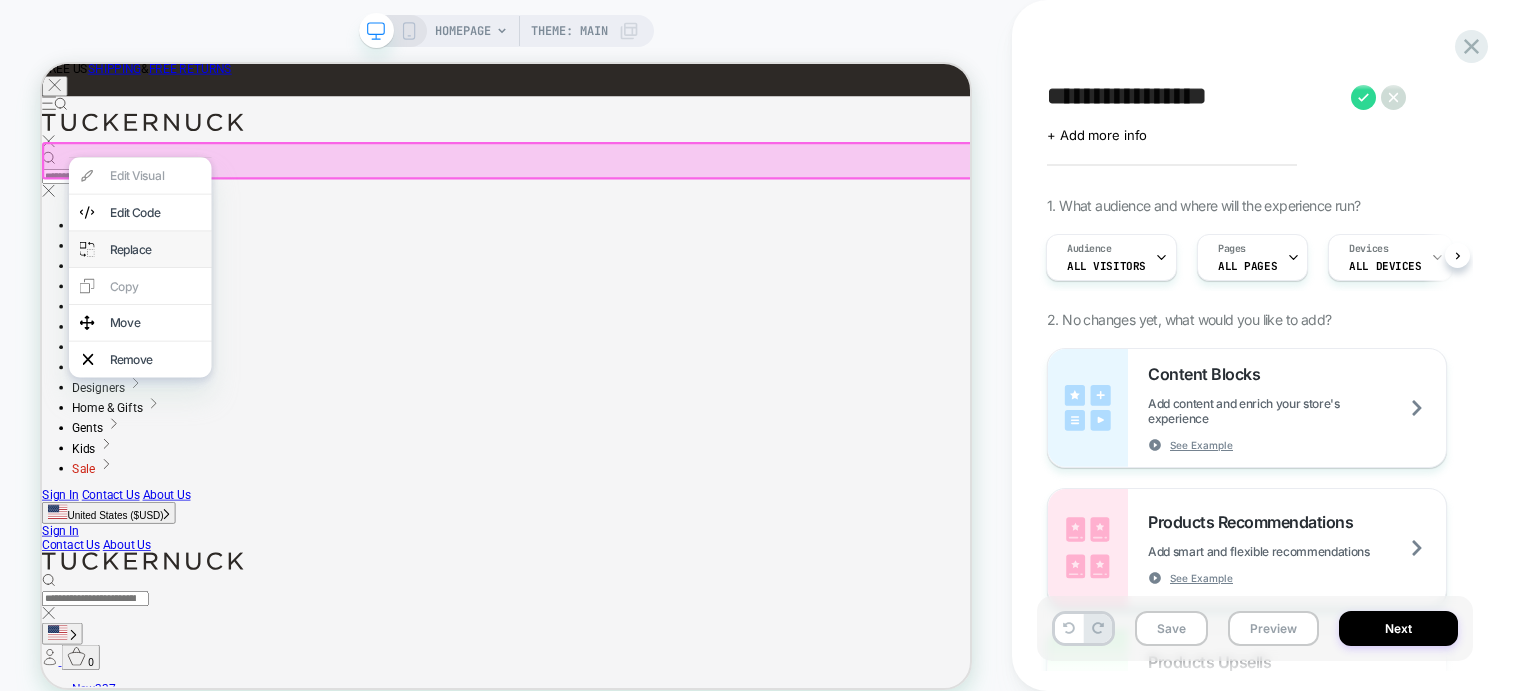click on "Replace" at bounding box center [193, 311] 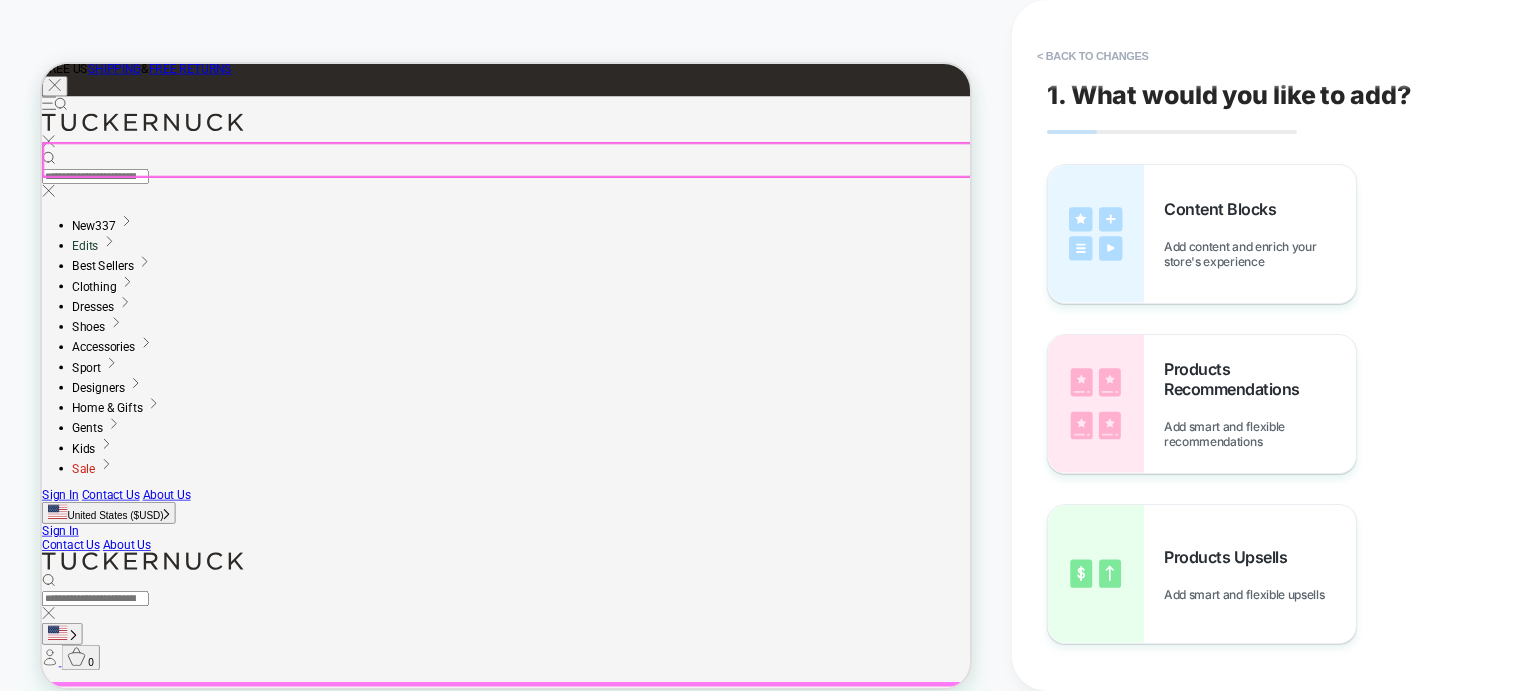 scroll, scrollTop: 0, scrollLeft: 0, axis: both 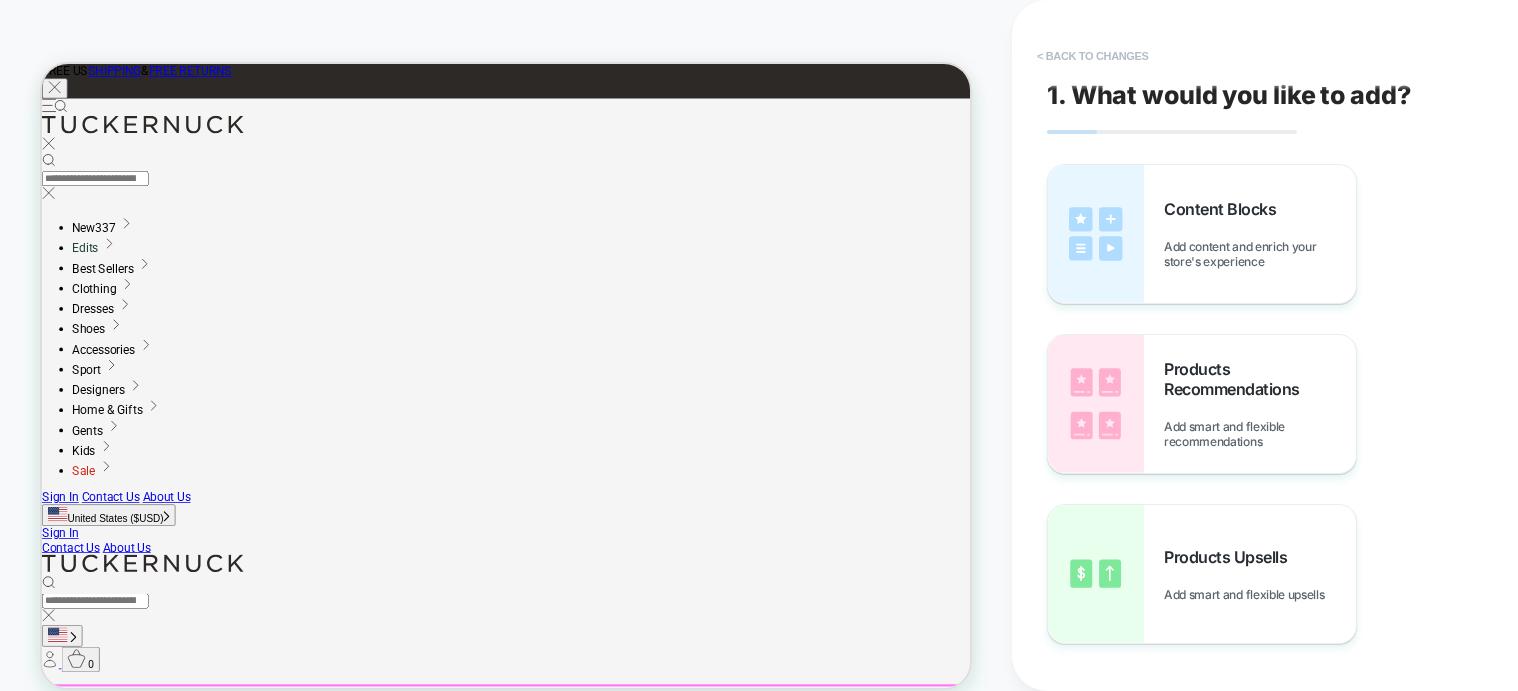 click on "< Back to changes" at bounding box center (1093, 56) 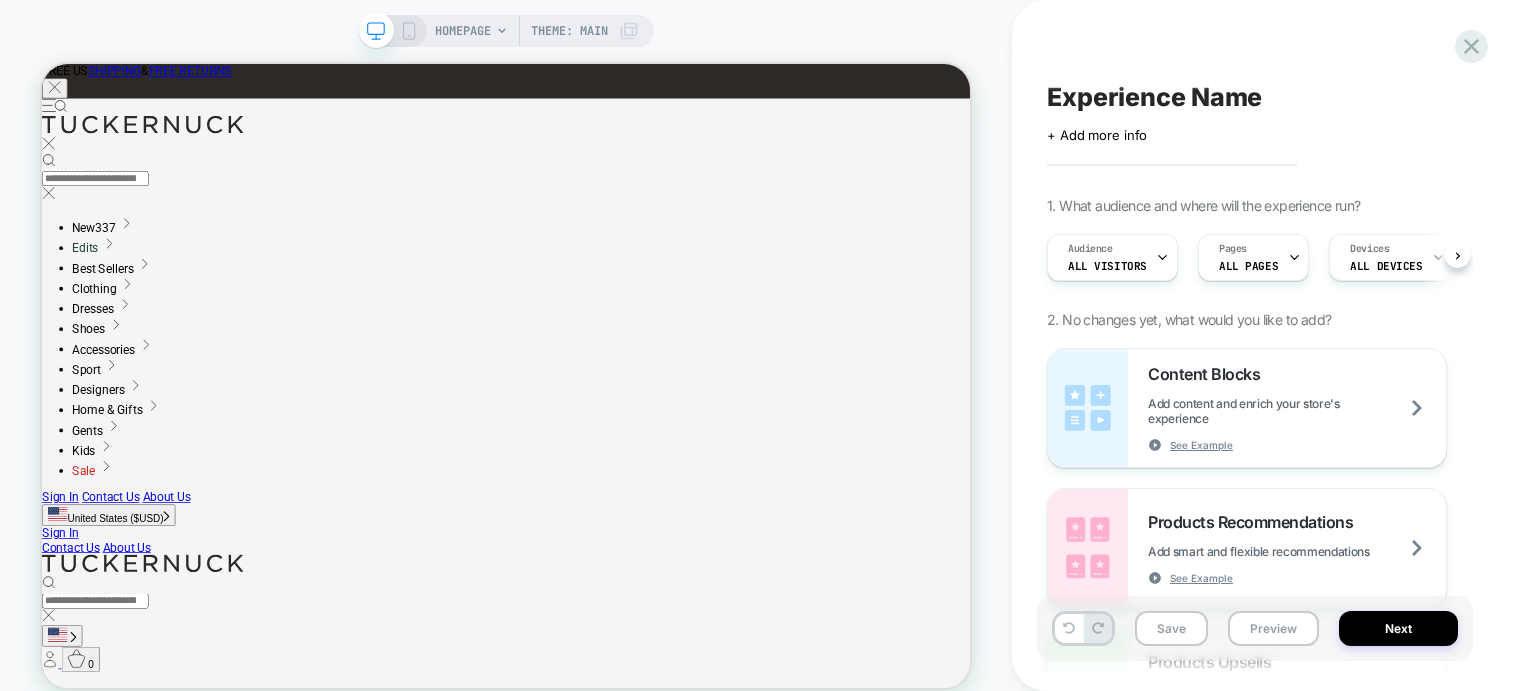 scroll, scrollTop: 0, scrollLeft: 1, axis: horizontal 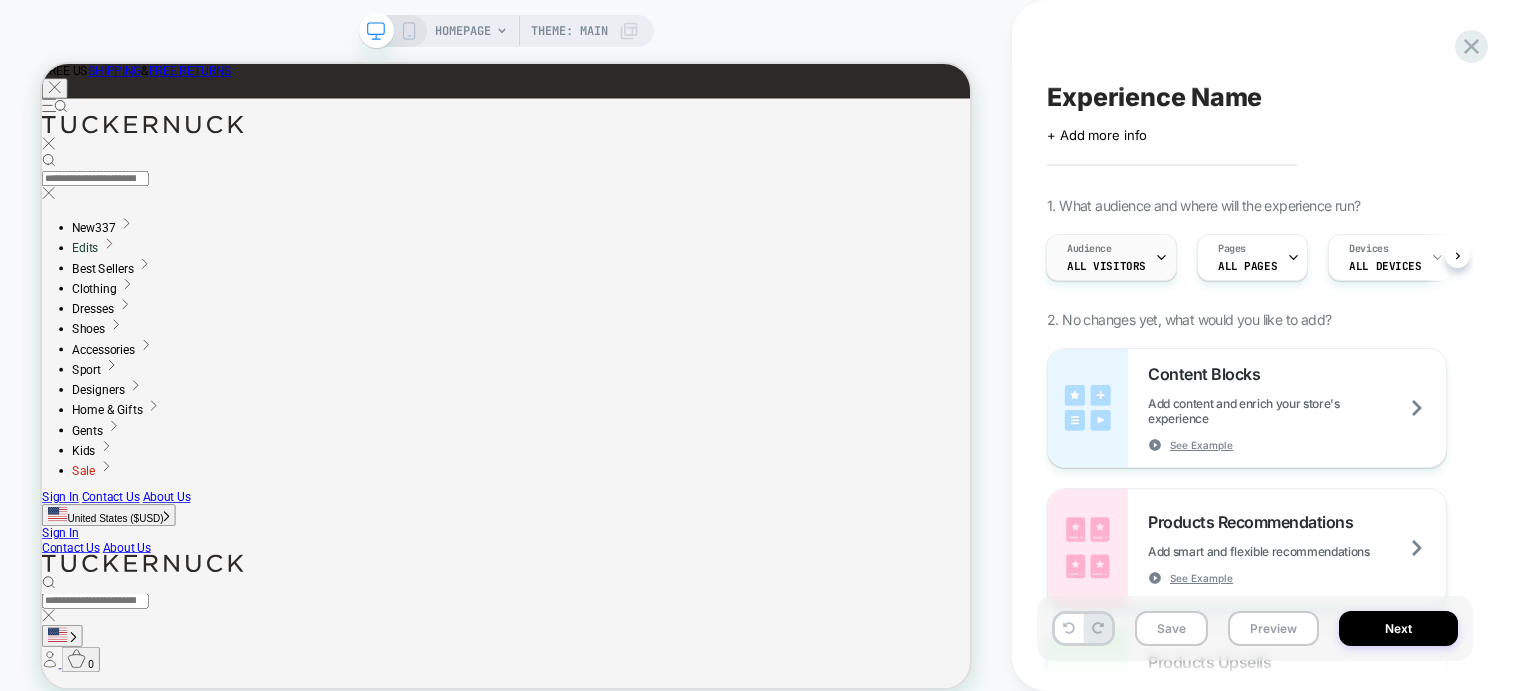 click on "Audience All Visitors" at bounding box center [1106, 257] 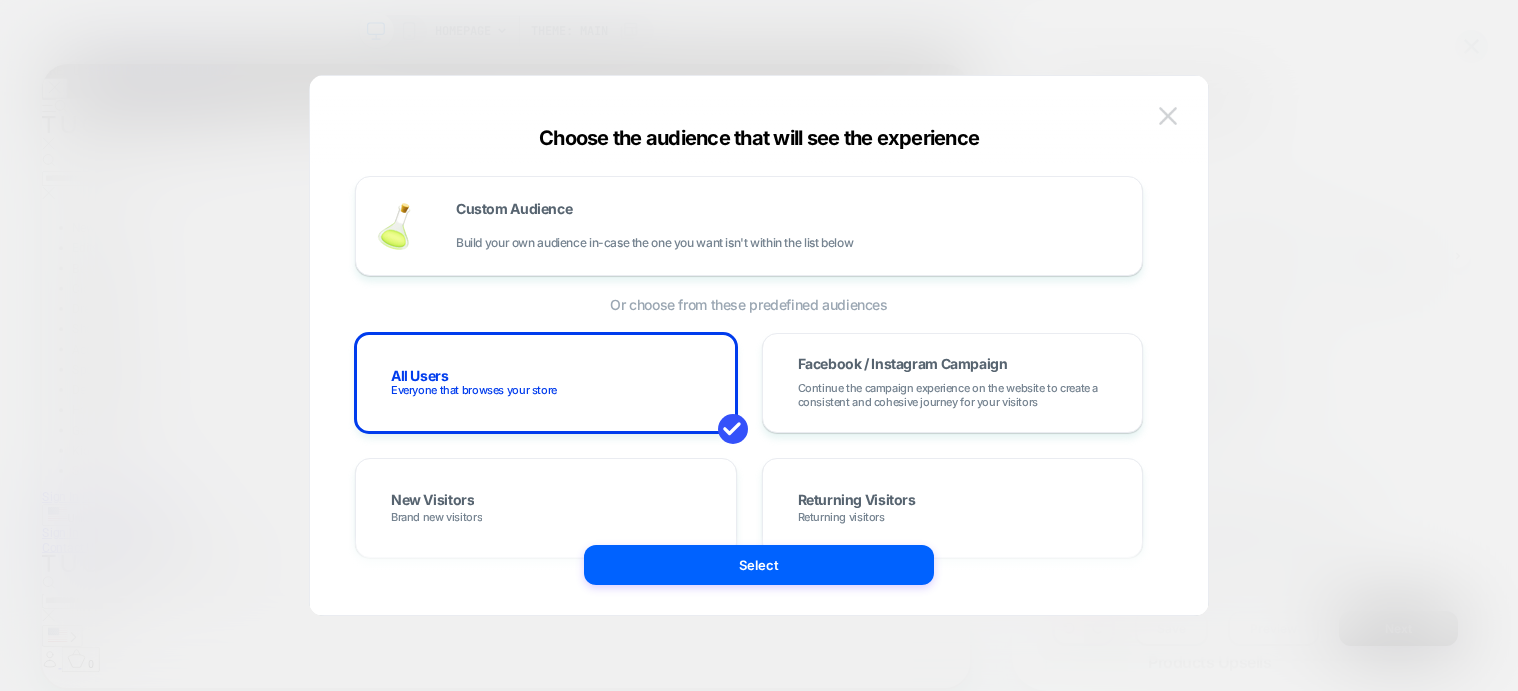 click at bounding box center [1168, 115] 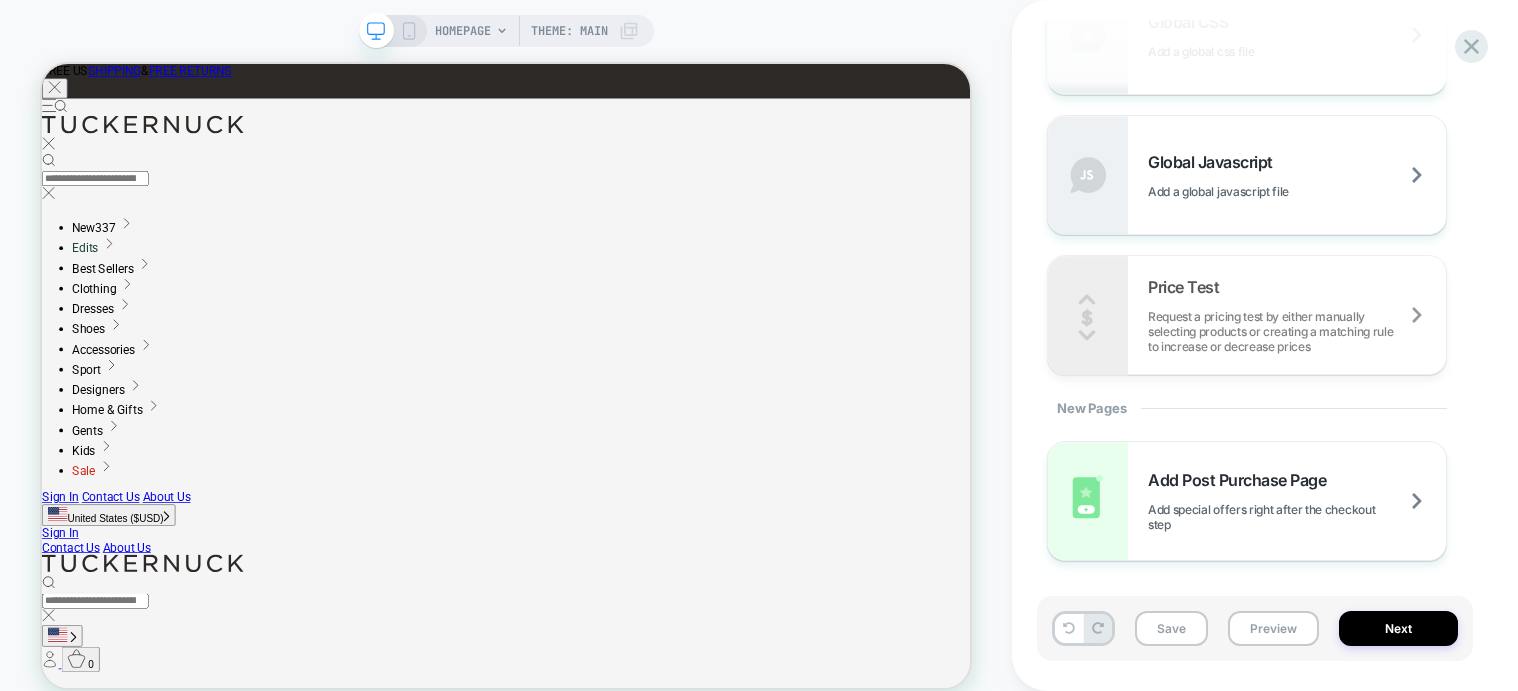 scroll, scrollTop: 0, scrollLeft: 0, axis: both 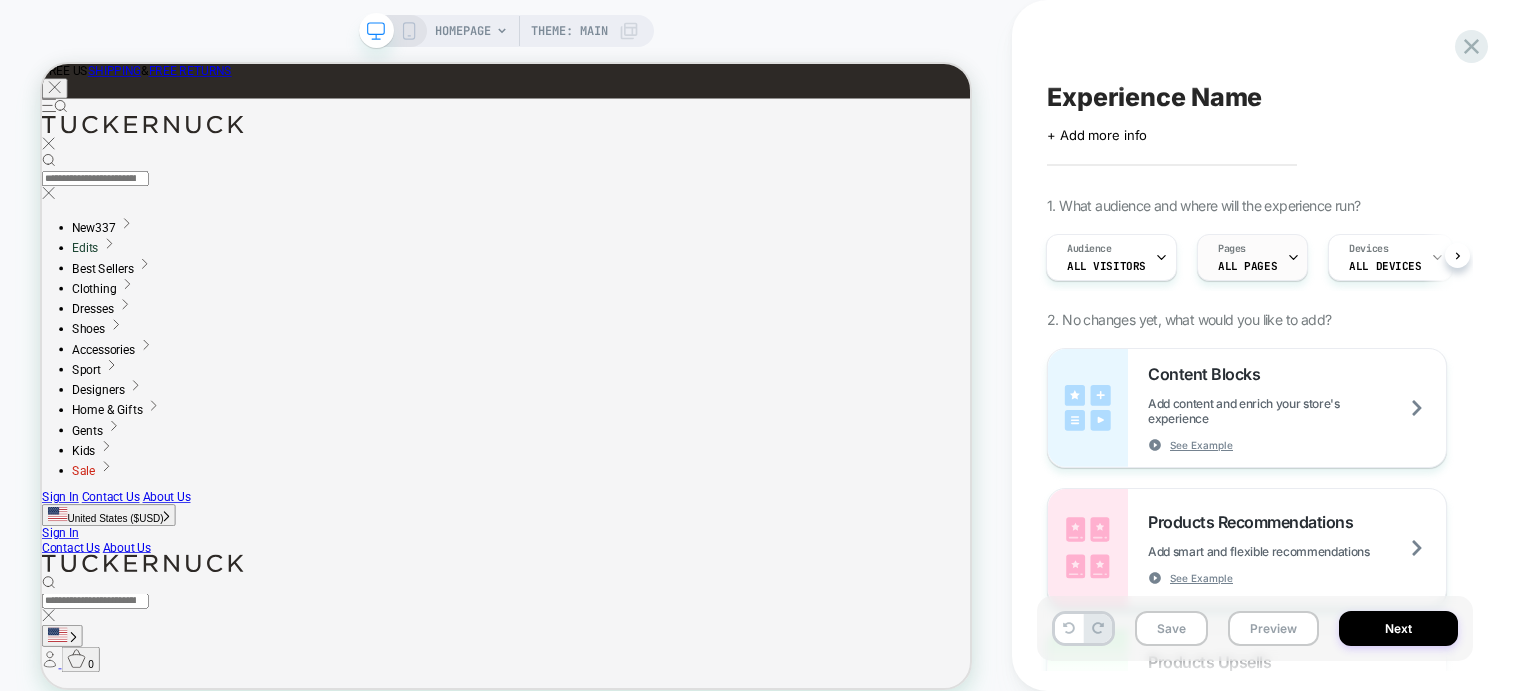 click on "ALL PAGES" at bounding box center [1247, 266] 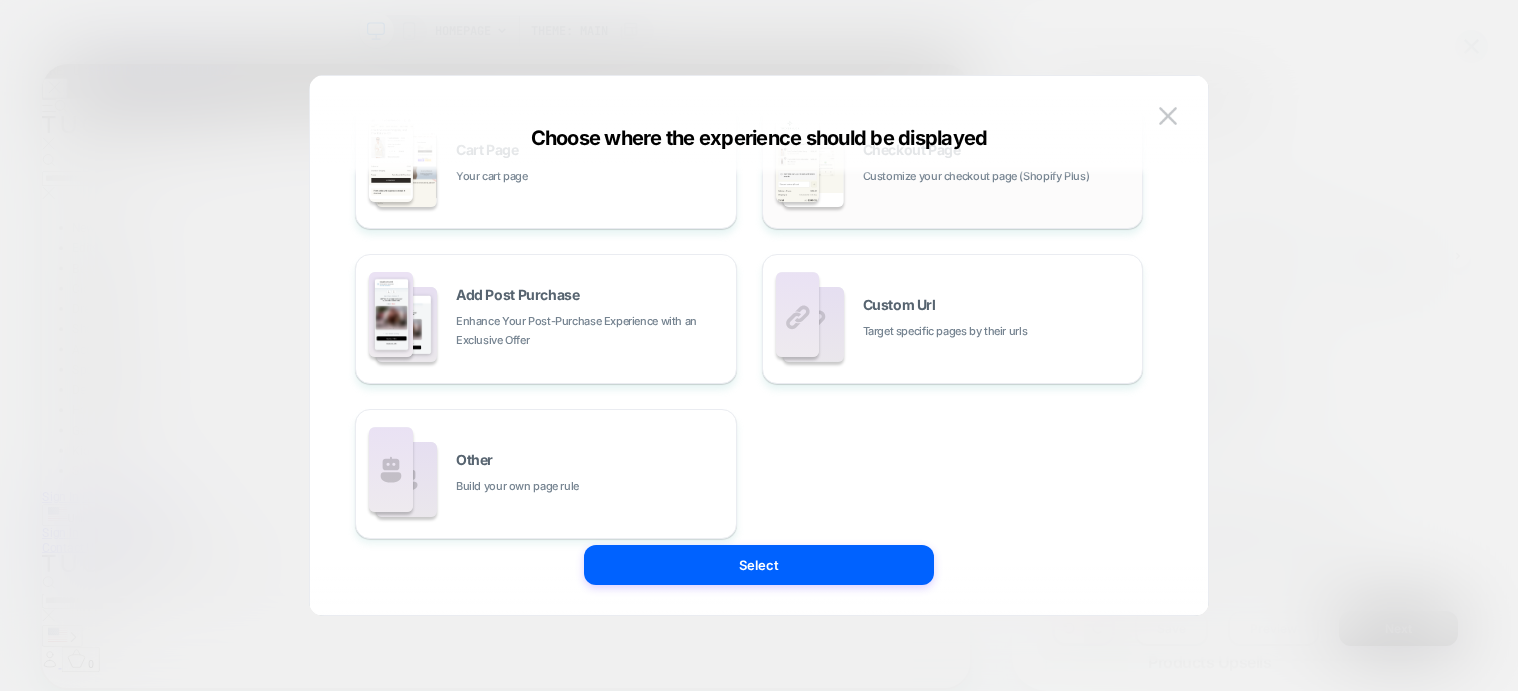 scroll, scrollTop: 411, scrollLeft: 0, axis: vertical 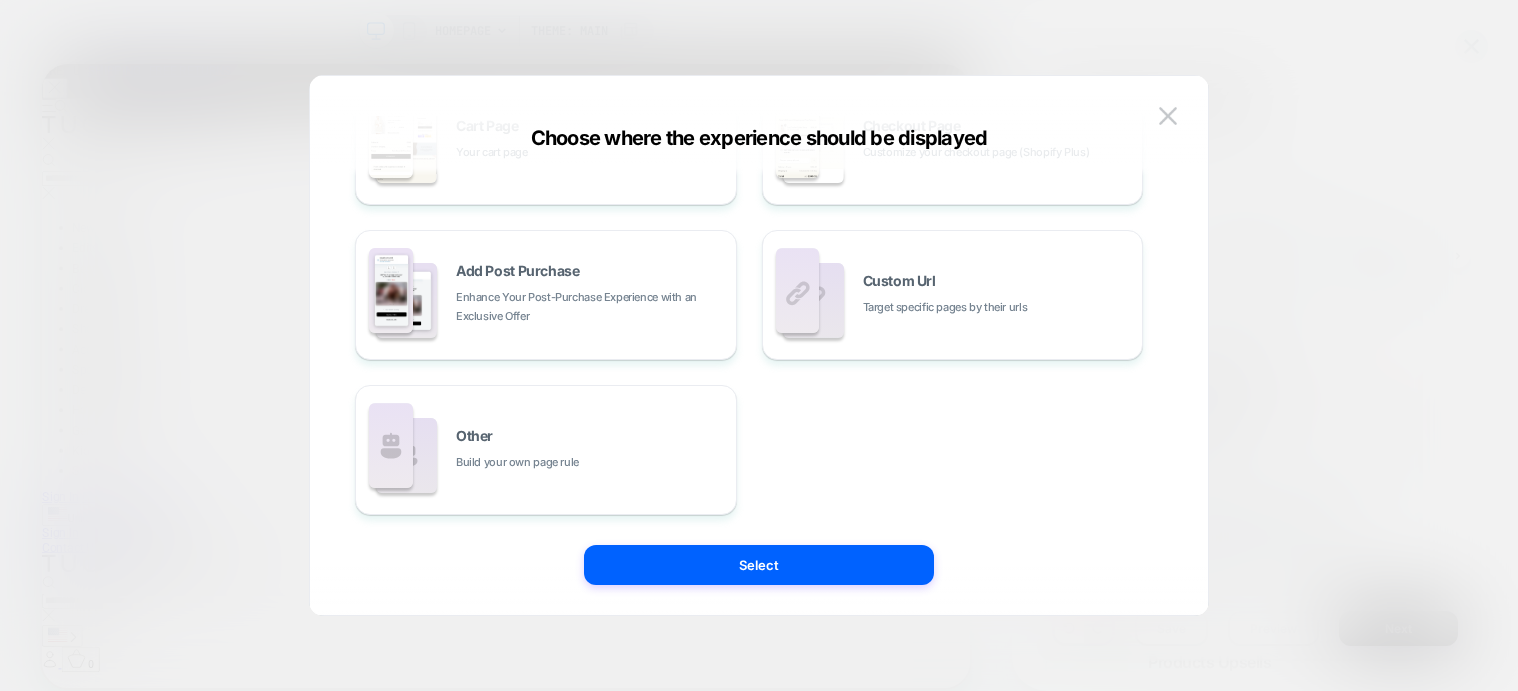 drag, startPoint x: 1166, startPoint y: 111, endPoint x: 1194, endPoint y: 445, distance: 335.1716 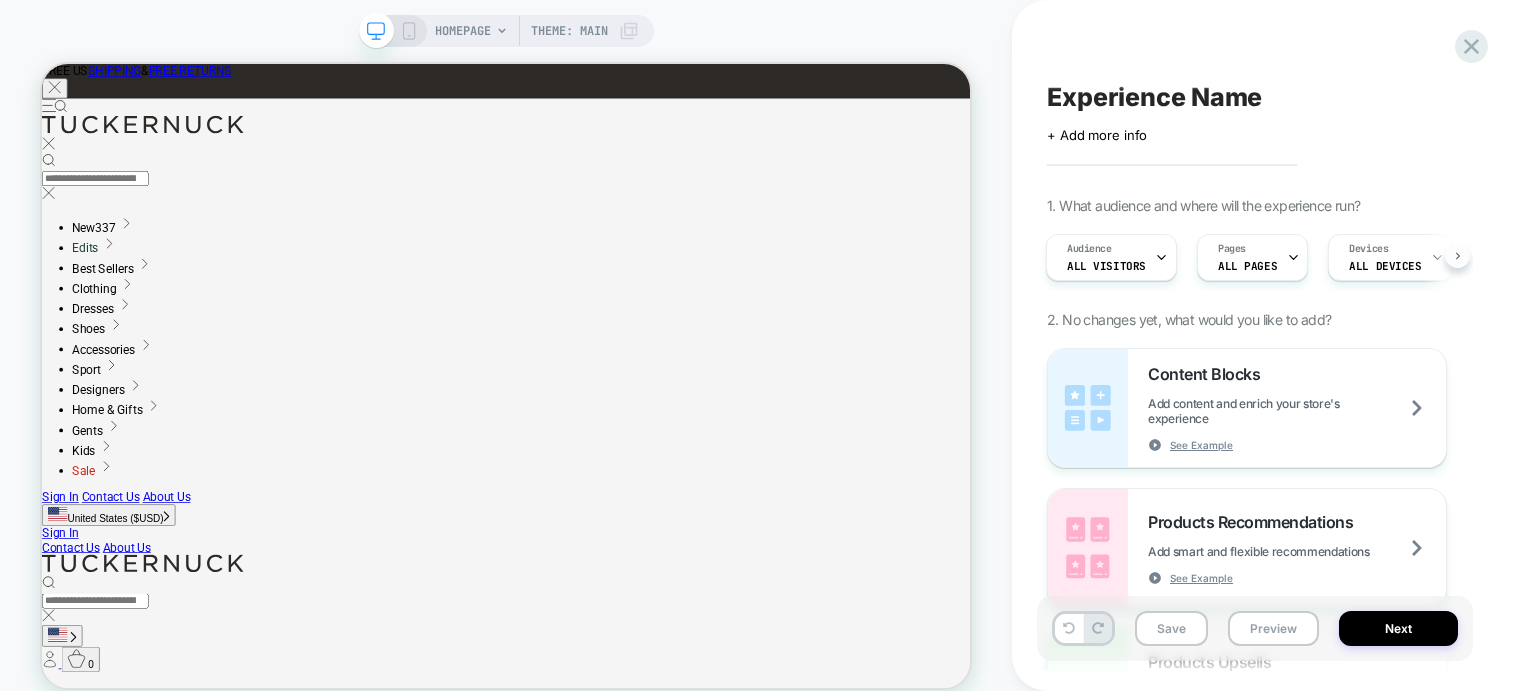 click at bounding box center (1457, 255) 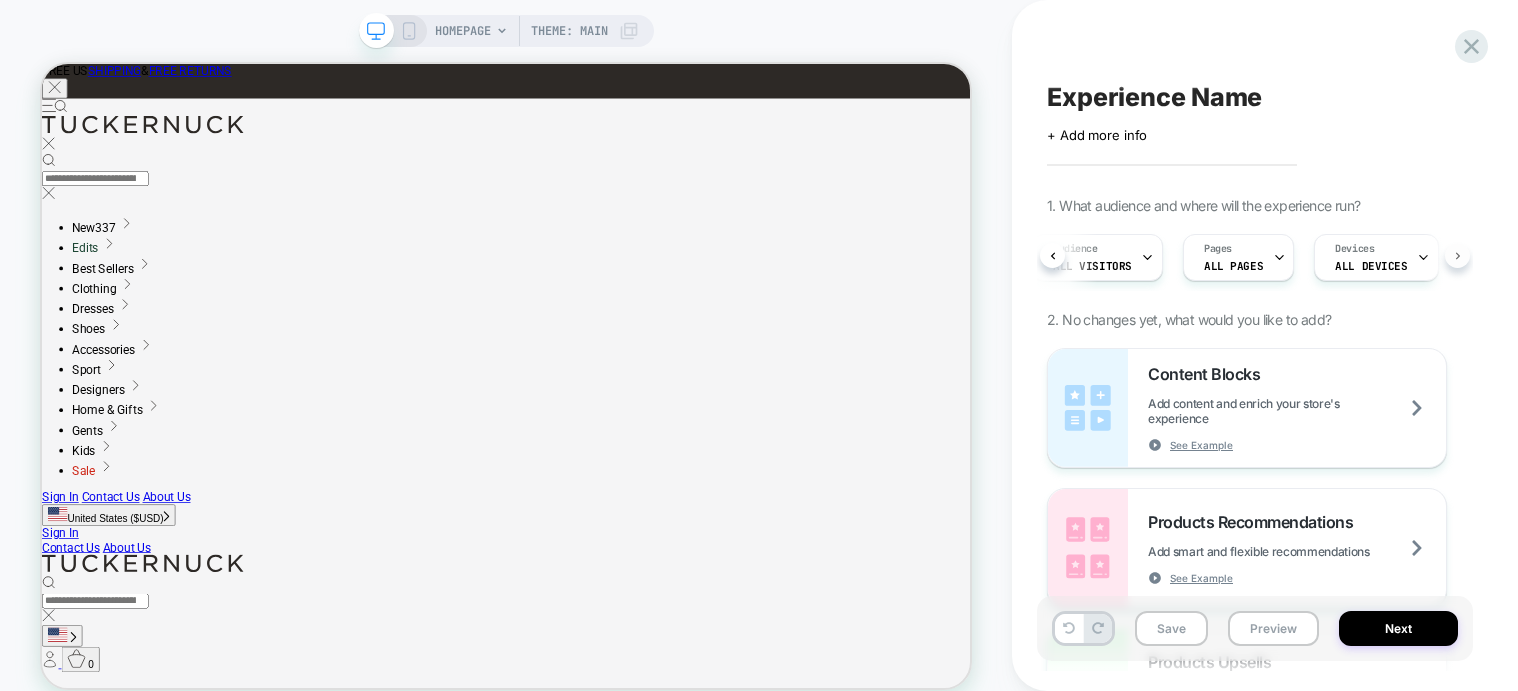 click at bounding box center (1457, 255) 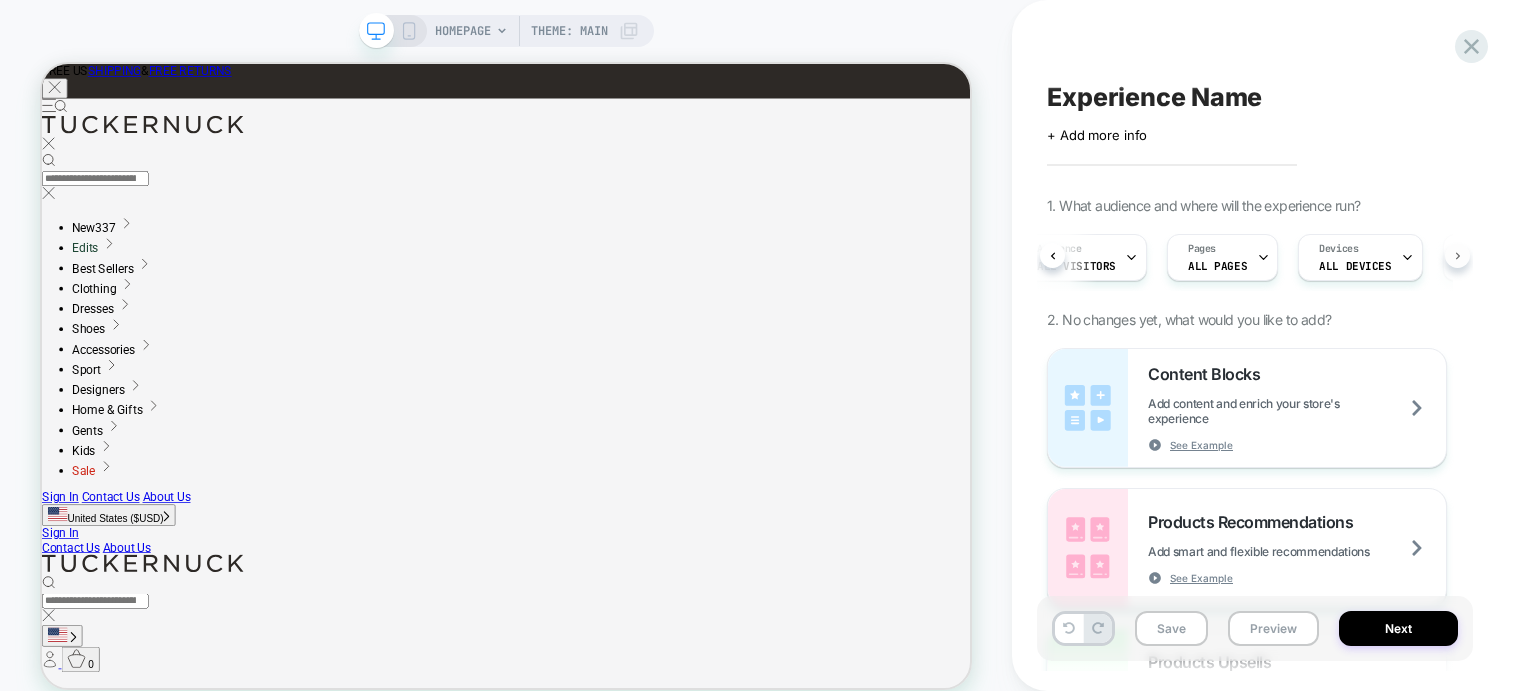 click at bounding box center [1457, 255] 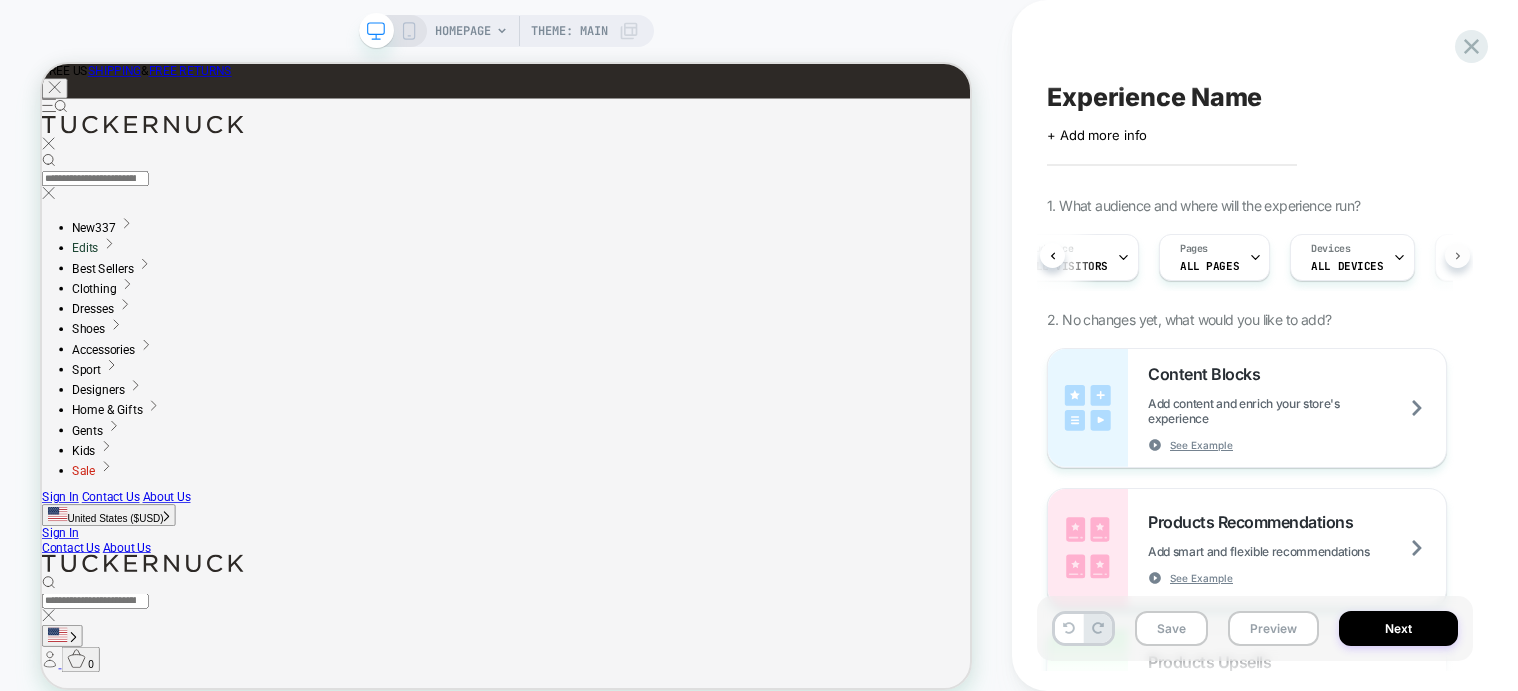 click at bounding box center (1457, 255) 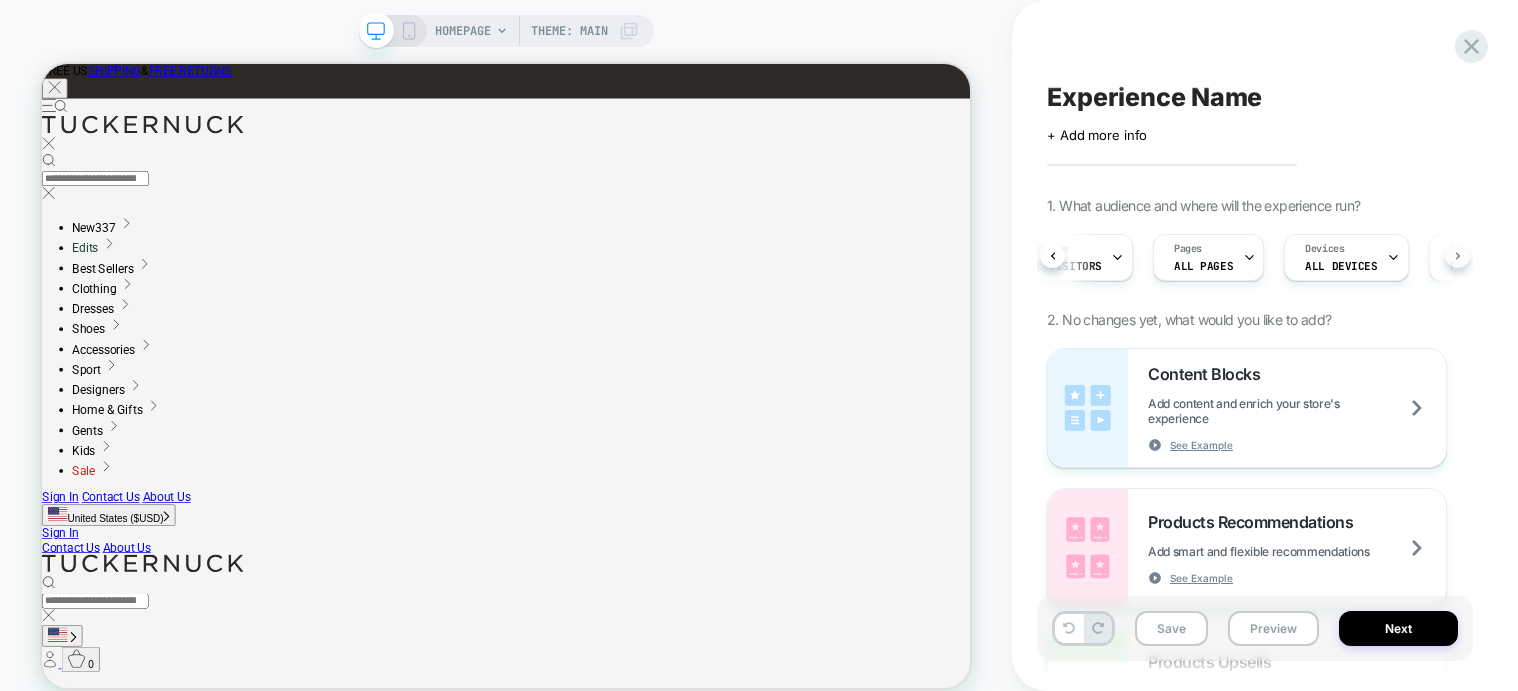 click at bounding box center (1457, 255) 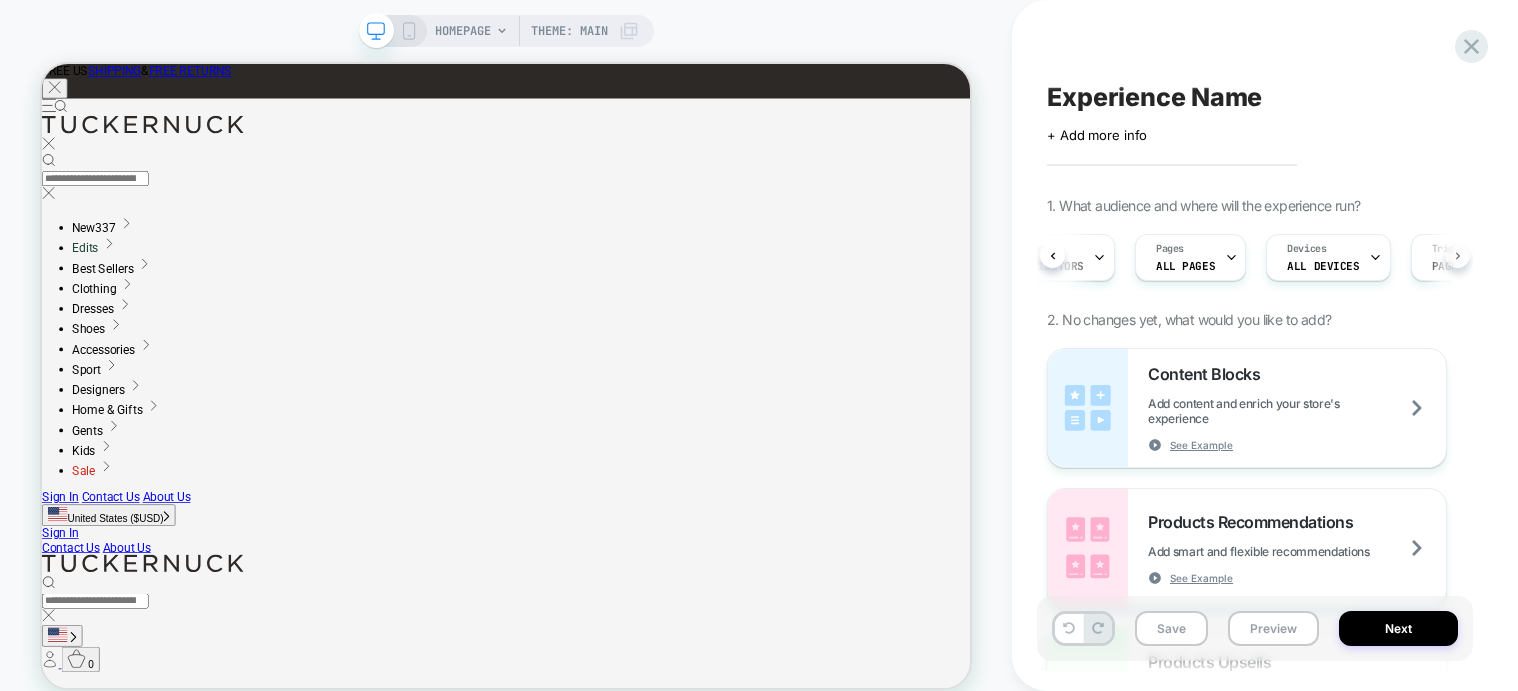 click at bounding box center (1457, 255) 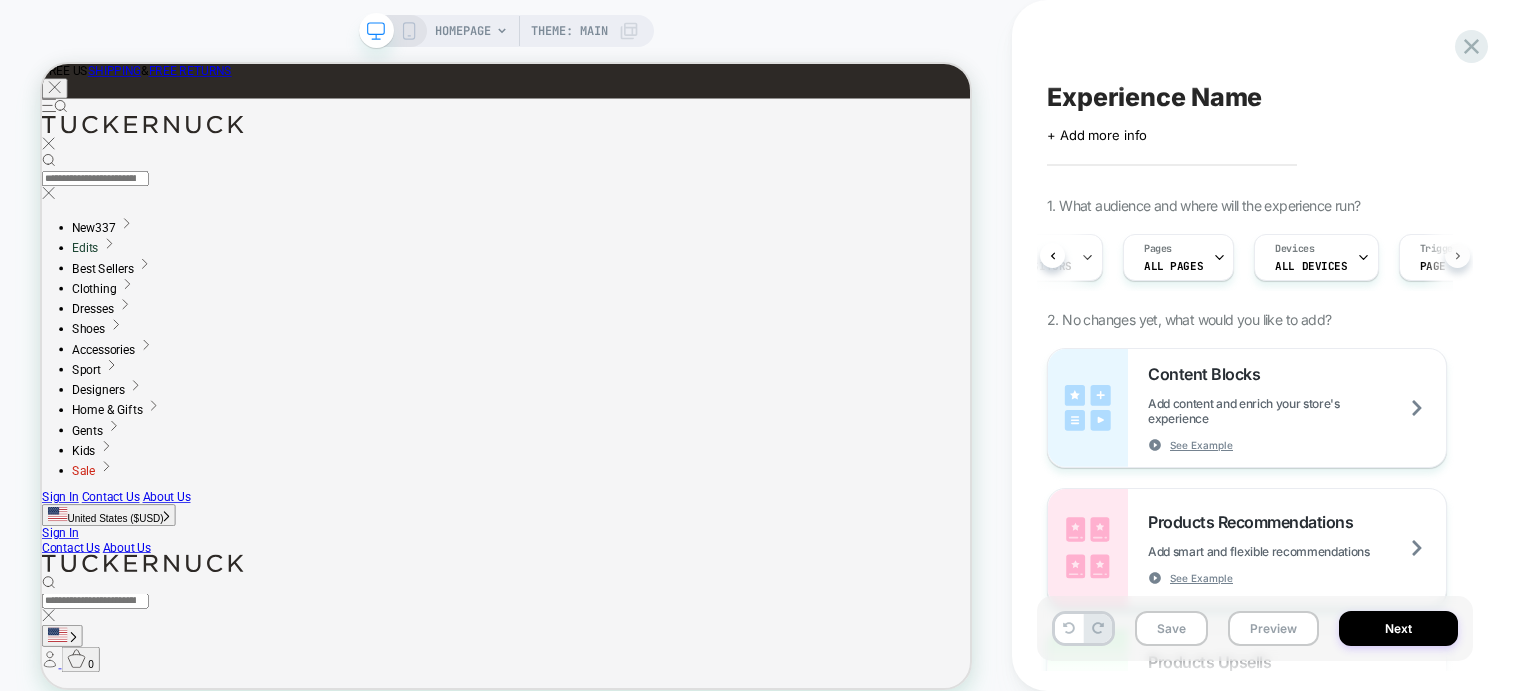 click at bounding box center [1457, 255] 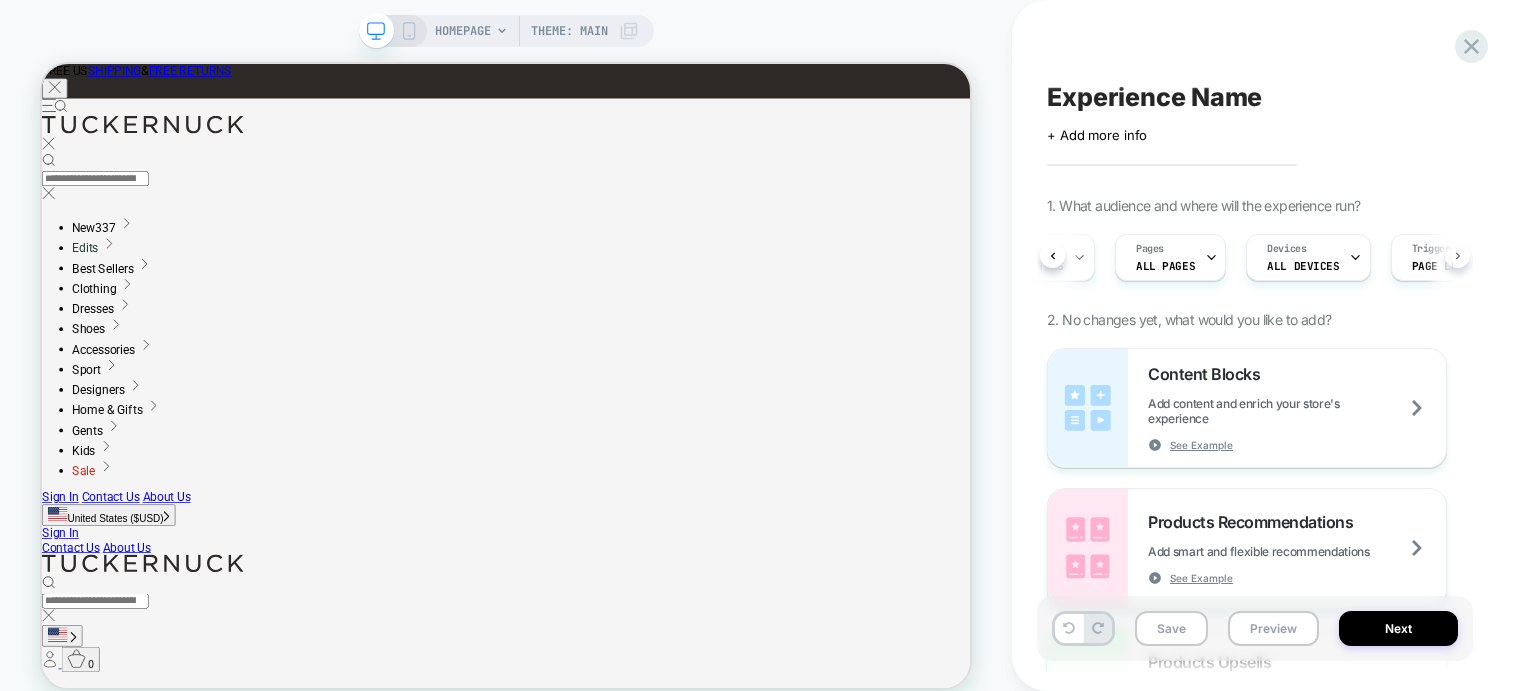 click at bounding box center (1457, 255) 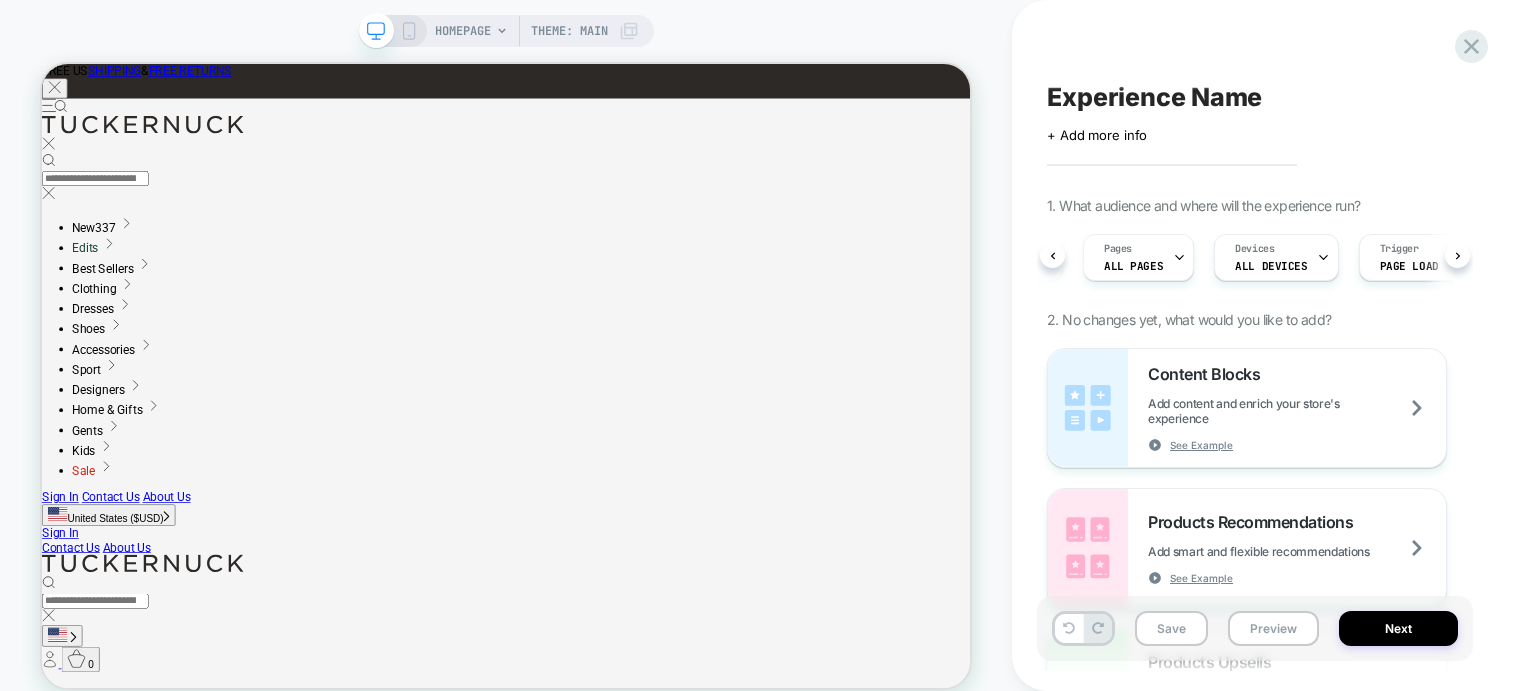 scroll, scrollTop: 0, scrollLeft: 117, axis: horizontal 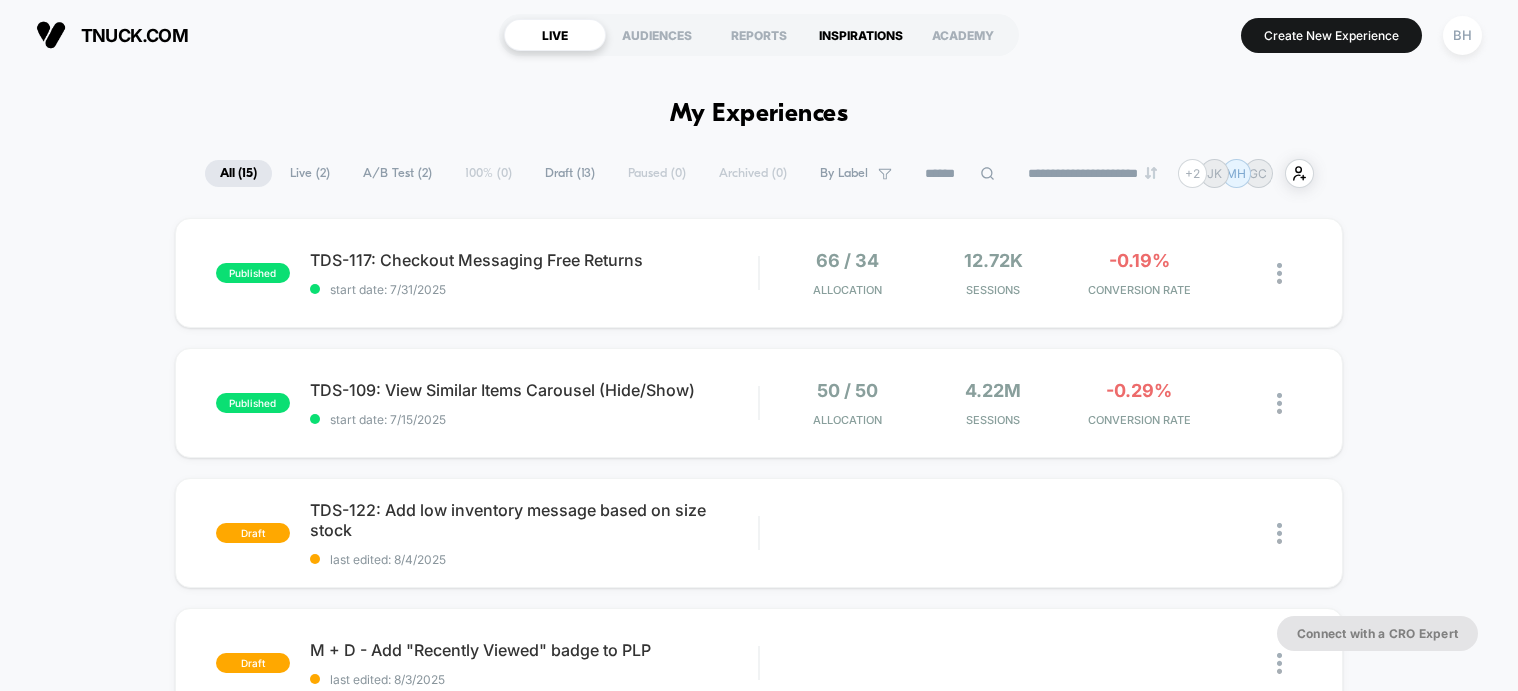 click on "INSPIRATIONS" at bounding box center (861, 35) 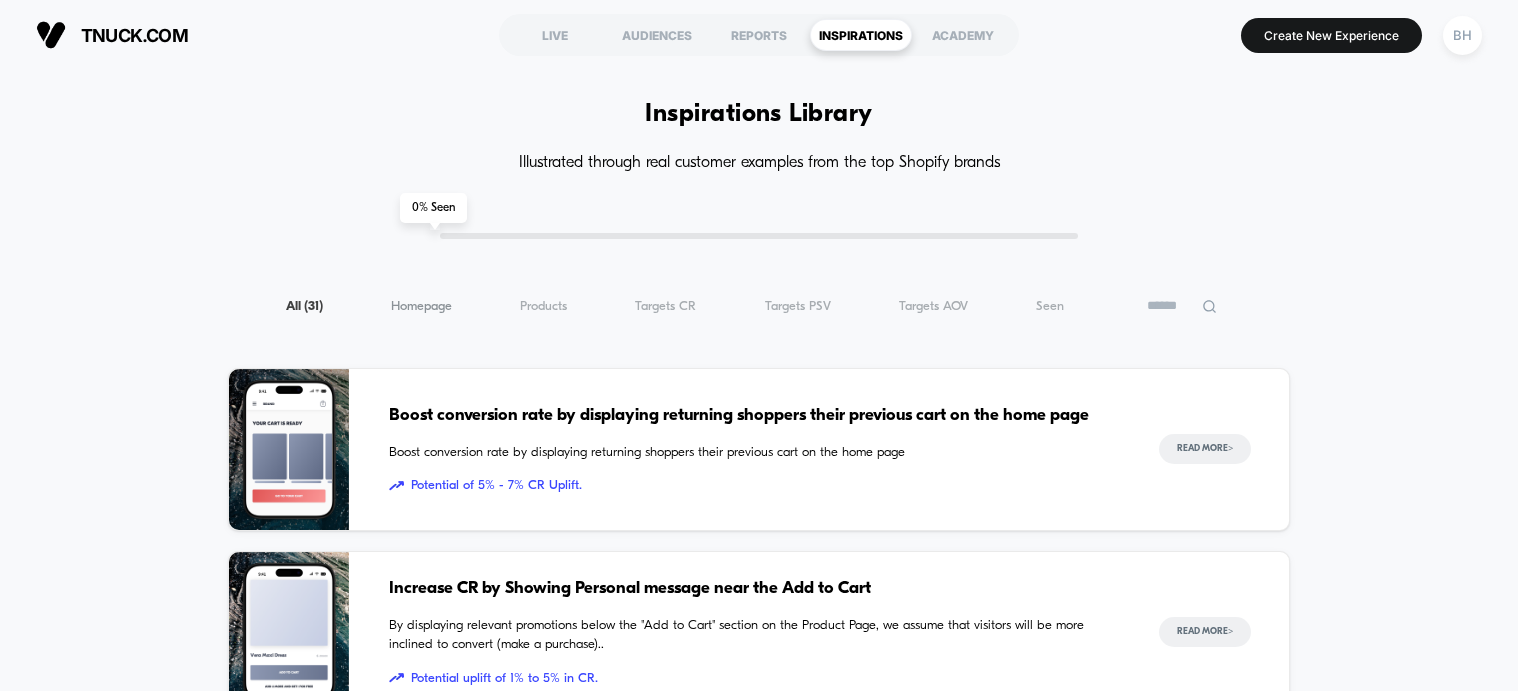 click on "Homepage   ( 31 )" at bounding box center [421, 306] 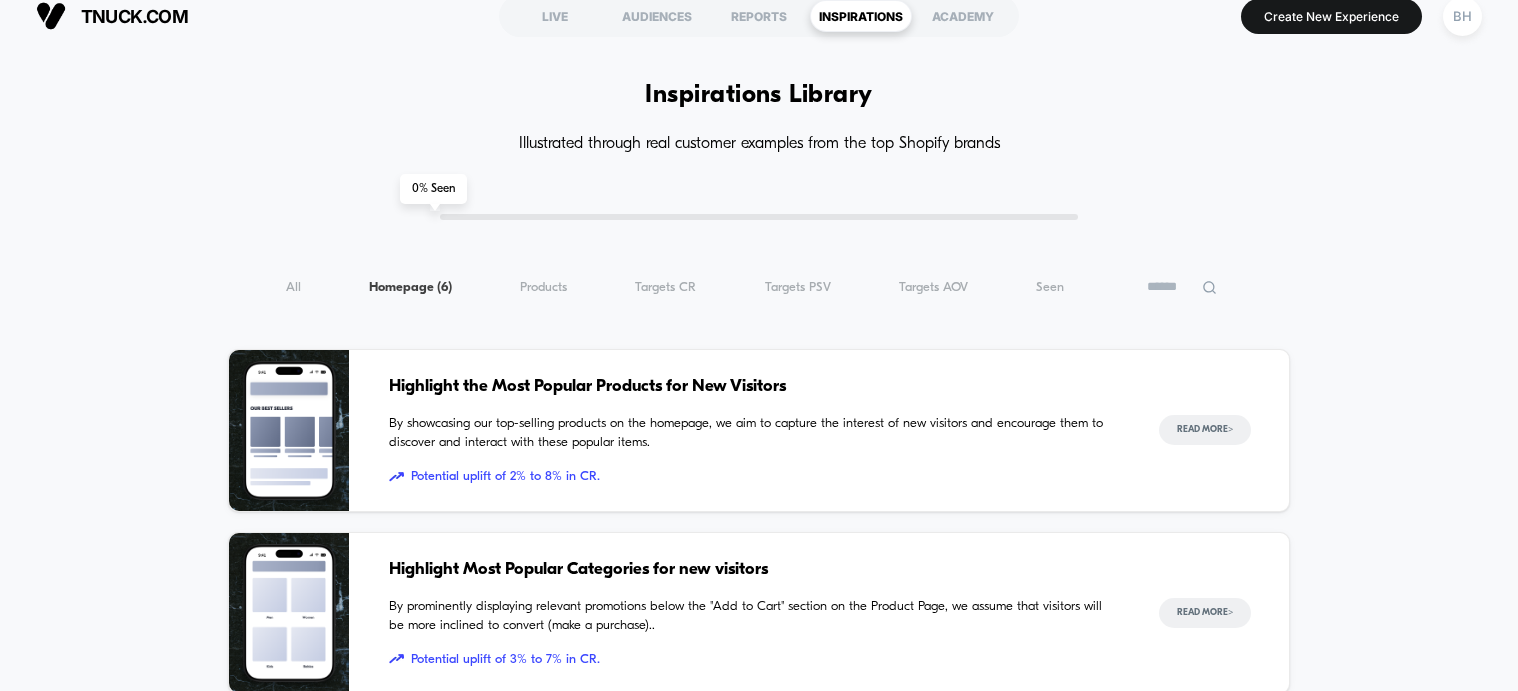 scroll, scrollTop: 0, scrollLeft: 0, axis: both 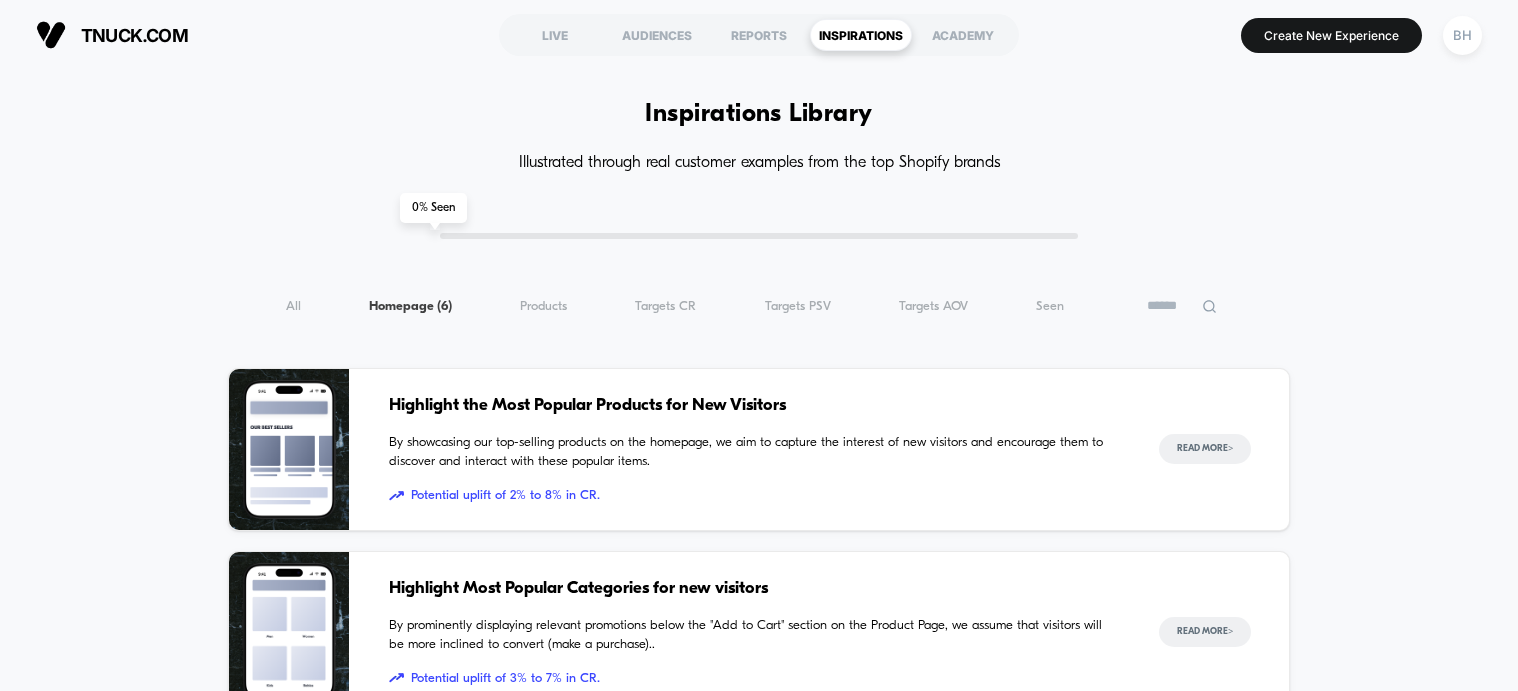 drag, startPoint x: 559, startPoint y: 29, endPoint x: 572, endPoint y: 55, distance: 29.068884 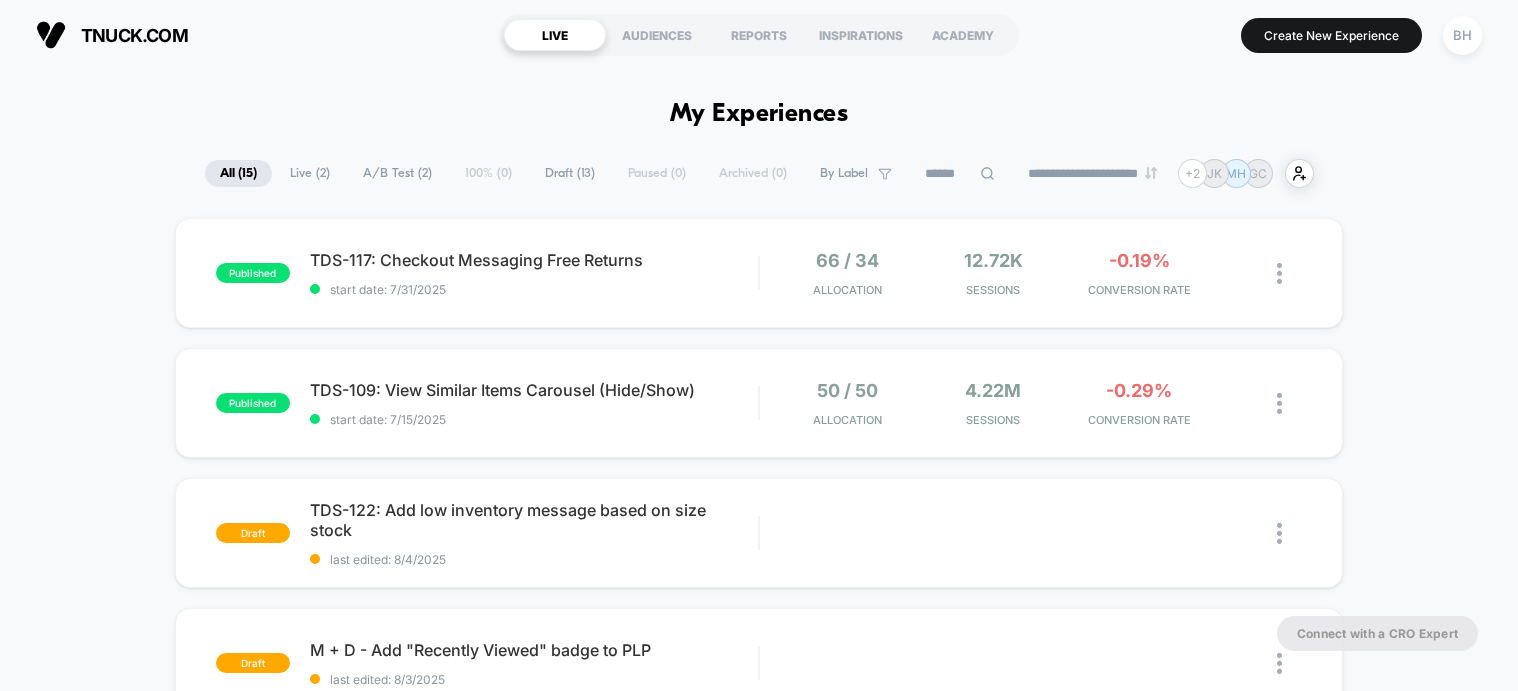 click on "Connect with a CRO Expert" at bounding box center (1377, 633) 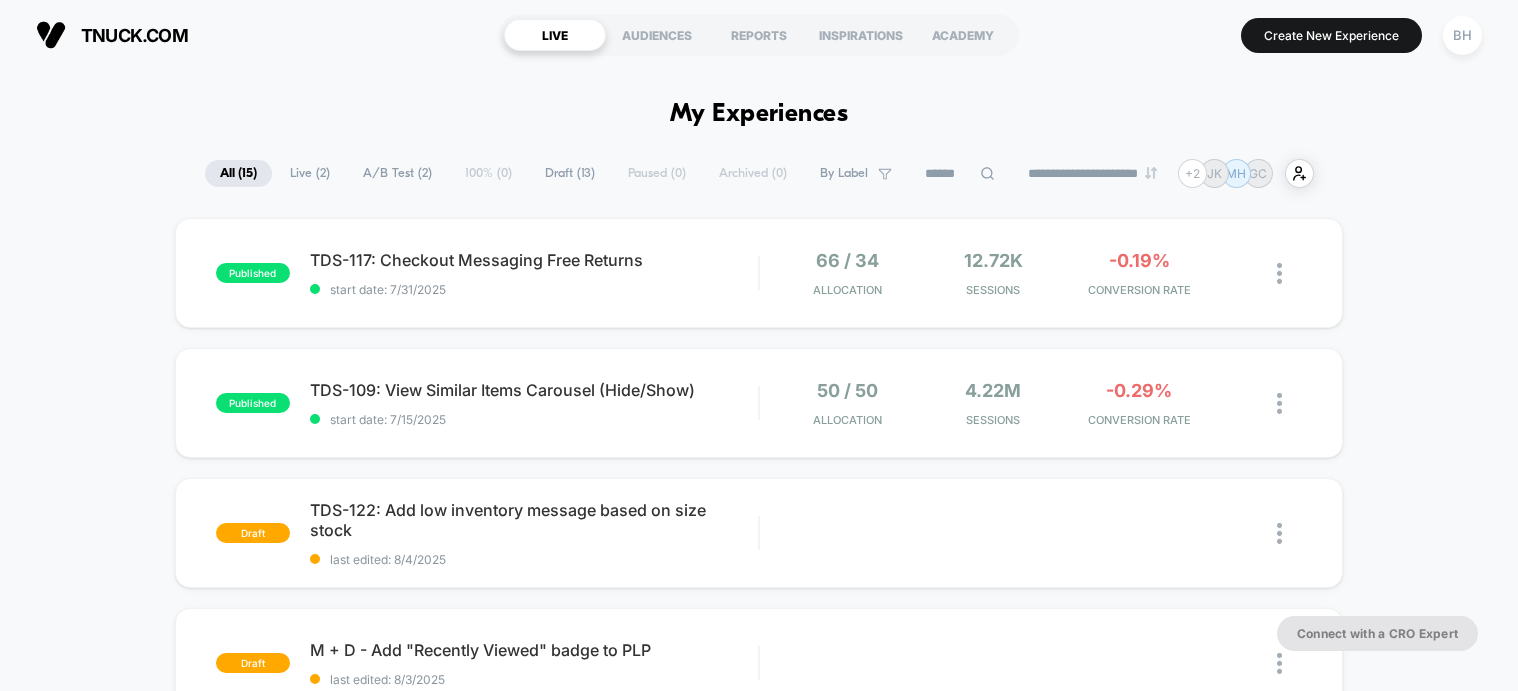 click on "published TDS-117: Checkout Messaging Free Returns start date: 7/31/2025 66 / 34 Allocation 12.72k Sessions -0.19% CONVERSION RATE published TDS-109: View Similar Items Carousel (Hide/Show) start date: 7/15/2025 50 / 50 Allocation 4.22M Sessions -0.29% CONVERSION RATE draft TDS-122: Add low inventory message based on size stock last edited: 8/4/2025 Edit Duplicate Preview Start draft M + D - Add "Recently Viewed" badge to PLP last edited: 8/3/2025 Edit Duplicate Preview Start draft TDS-124: Sitewide Banner & PDP Ship & Return Message Not Clickable  last edited: 7/31/2025 Edit Duplicate Preview Start draft Copy of TDS-122: Add low inventory message based on size stock last edited: 7/30/2025 Edit Duplicate Preview Start draft (DO NOT USE) TDS-122: PDP Low Stock Urgency Message last edited: 7/30/2025 Edit Duplicate Preview Start draft TDS-120: Mobile View Similar Products Iteration - Match DT Experience last edited: 7/29/2025 Edit Duplicate Preview Start draft TDS-99: Elevate Product Recs for PDP Landers For to" at bounding box center [759, 1040] 